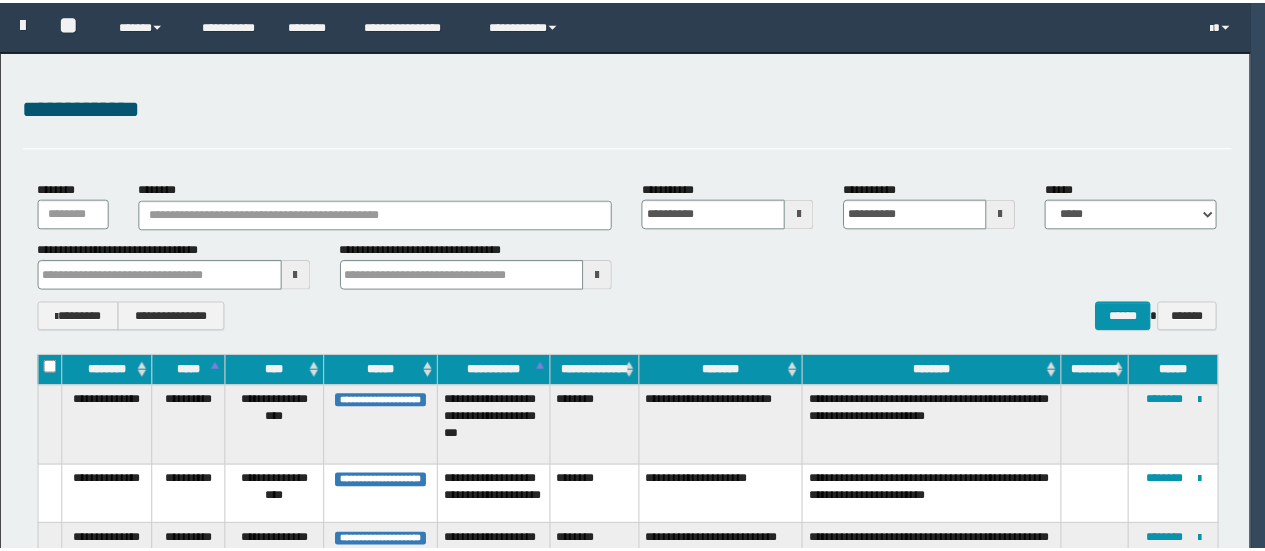 scroll, scrollTop: 0, scrollLeft: 0, axis: both 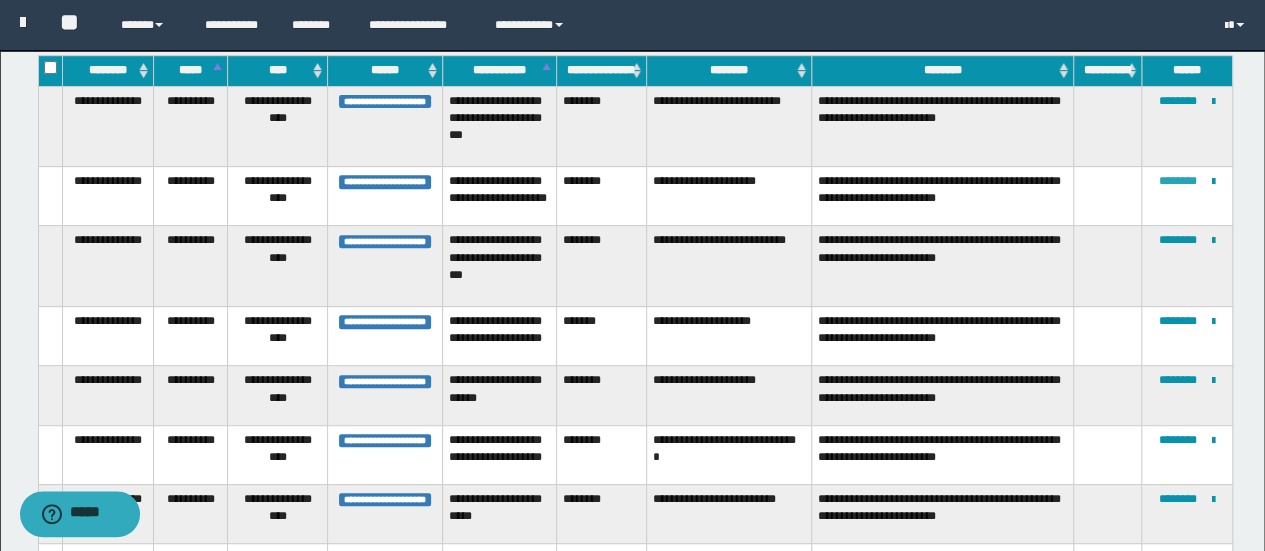 click on "********" at bounding box center (1178, 181) 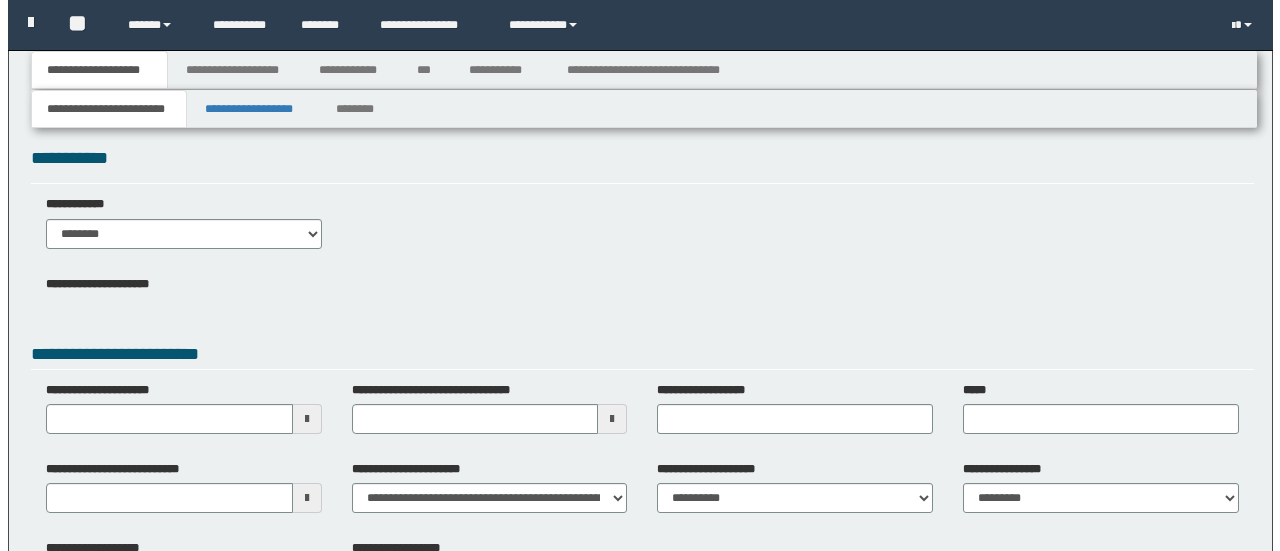 scroll, scrollTop: 0, scrollLeft: 0, axis: both 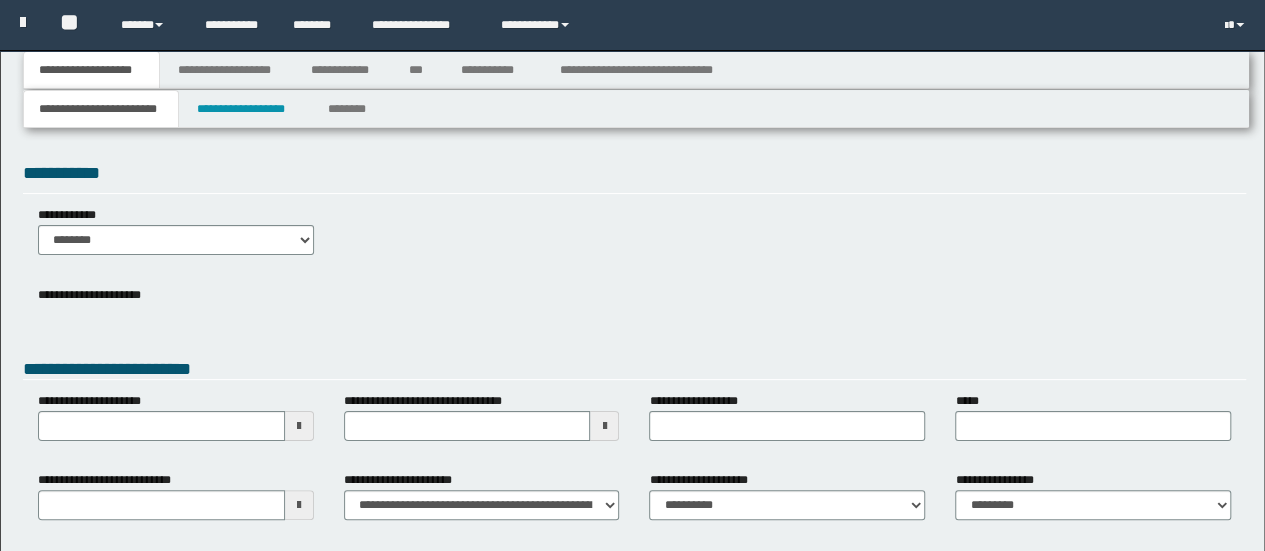 type 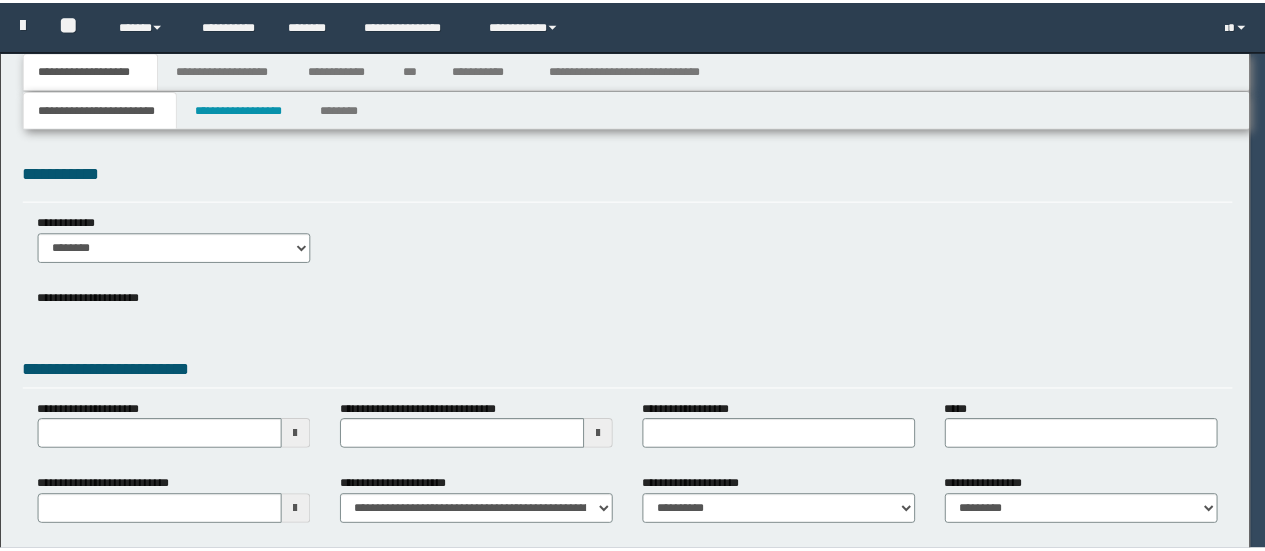 scroll, scrollTop: 0, scrollLeft: 0, axis: both 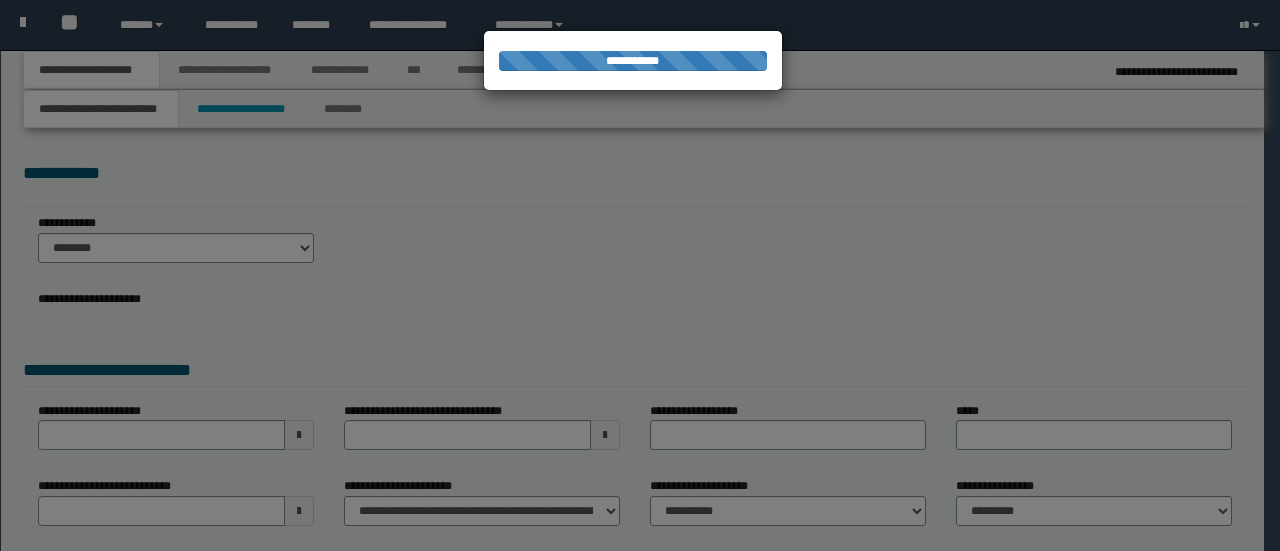 type on "**********" 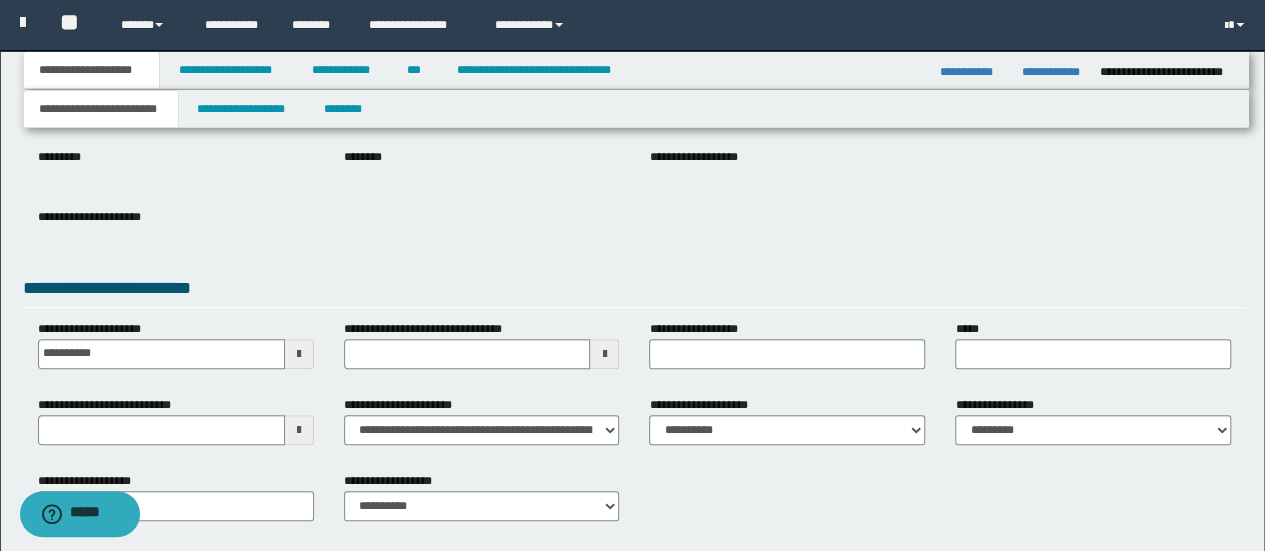 scroll, scrollTop: 300, scrollLeft: 0, axis: vertical 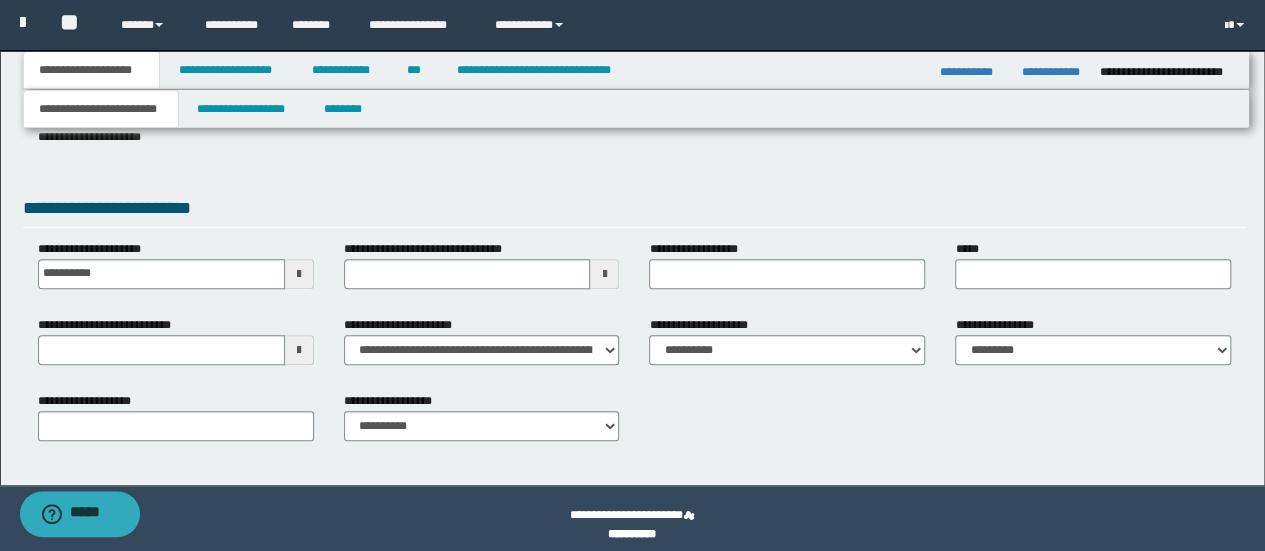 type 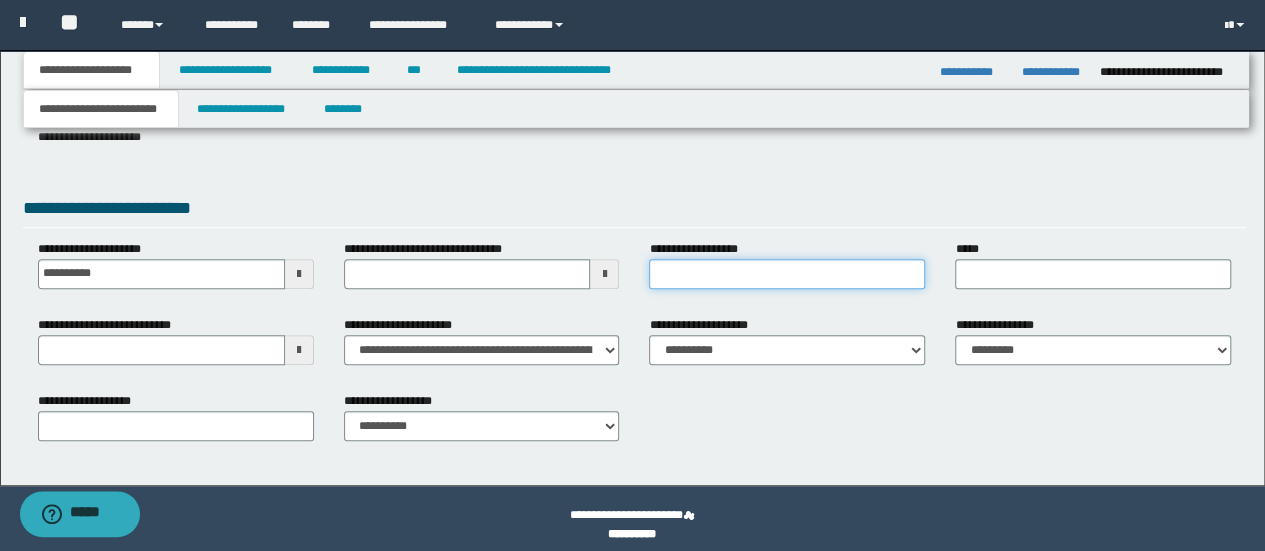 click on "**********" at bounding box center [787, 274] 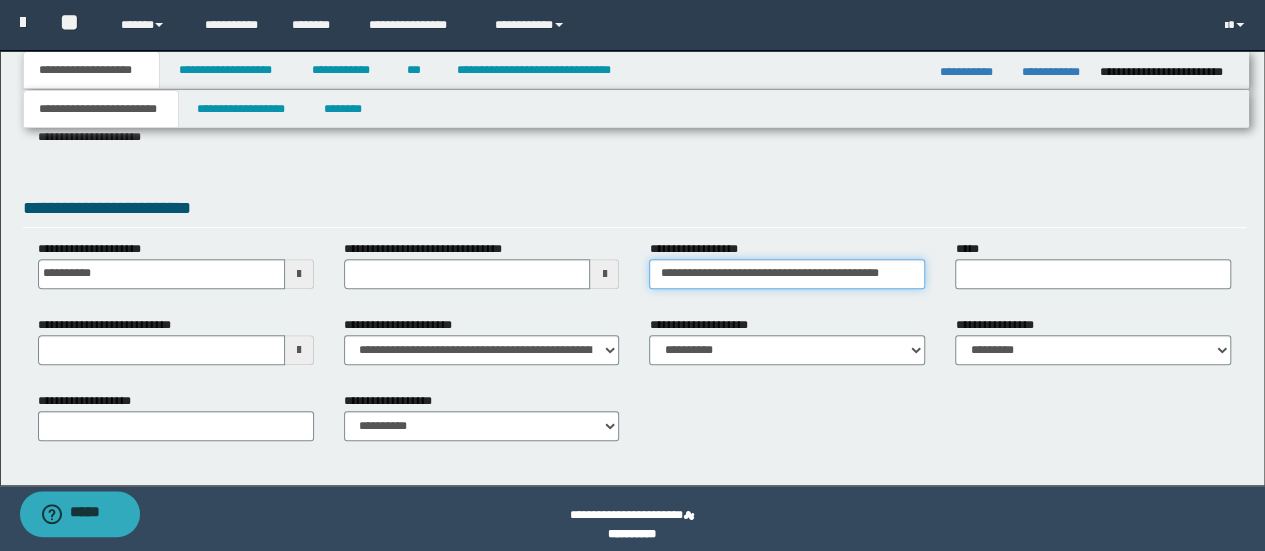 type on "**********" 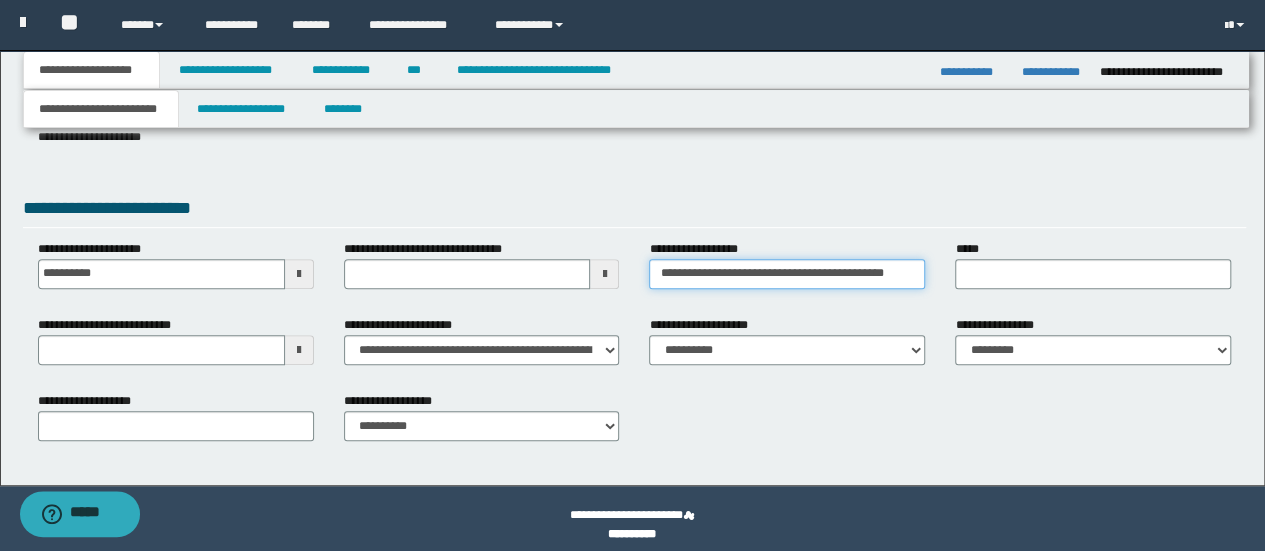 type 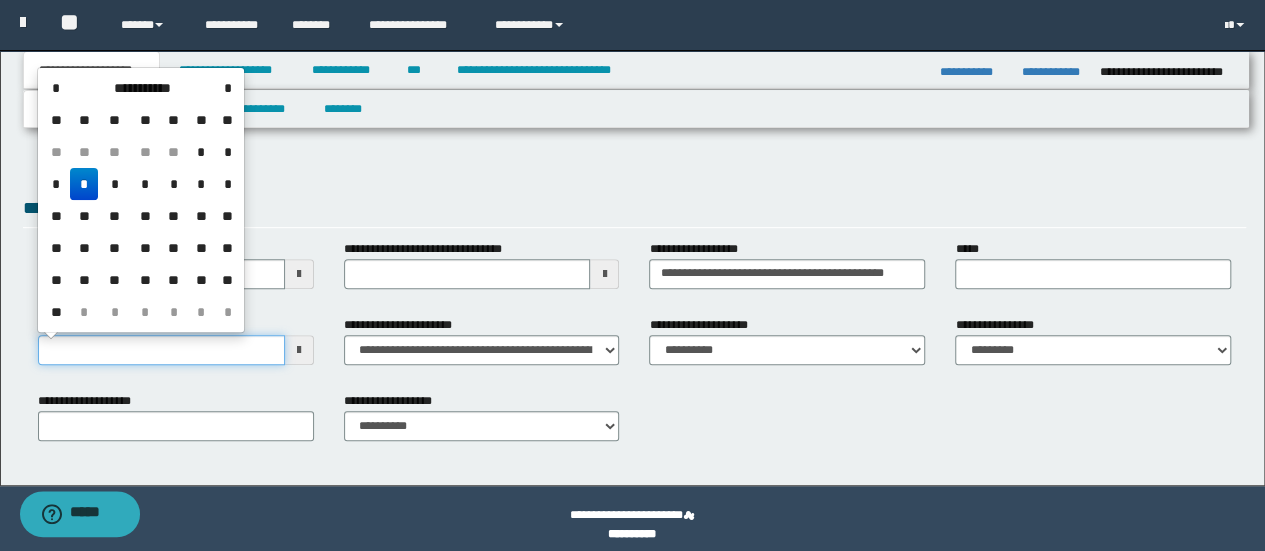 click on "**********" at bounding box center (161, 350) 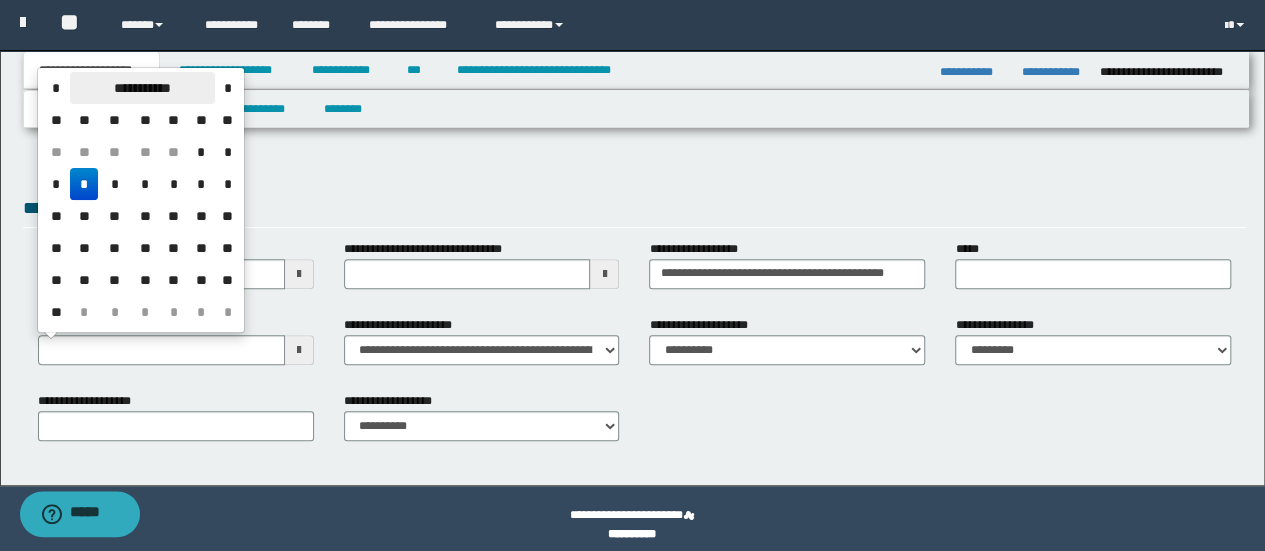 click on "**********" at bounding box center (142, 88) 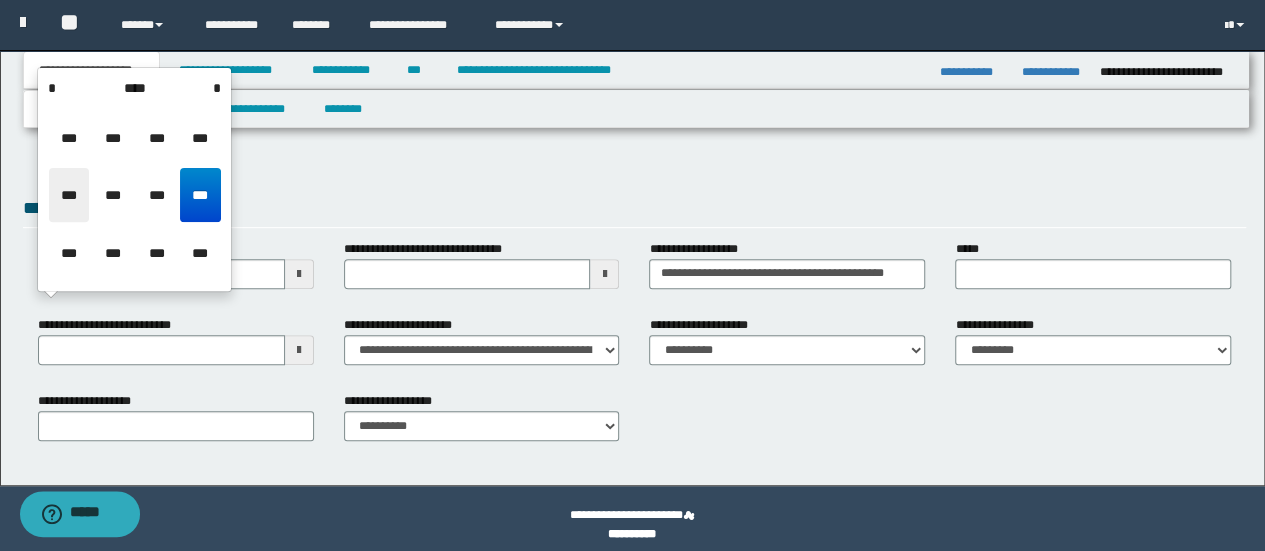 click on "***" at bounding box center [69, 195] 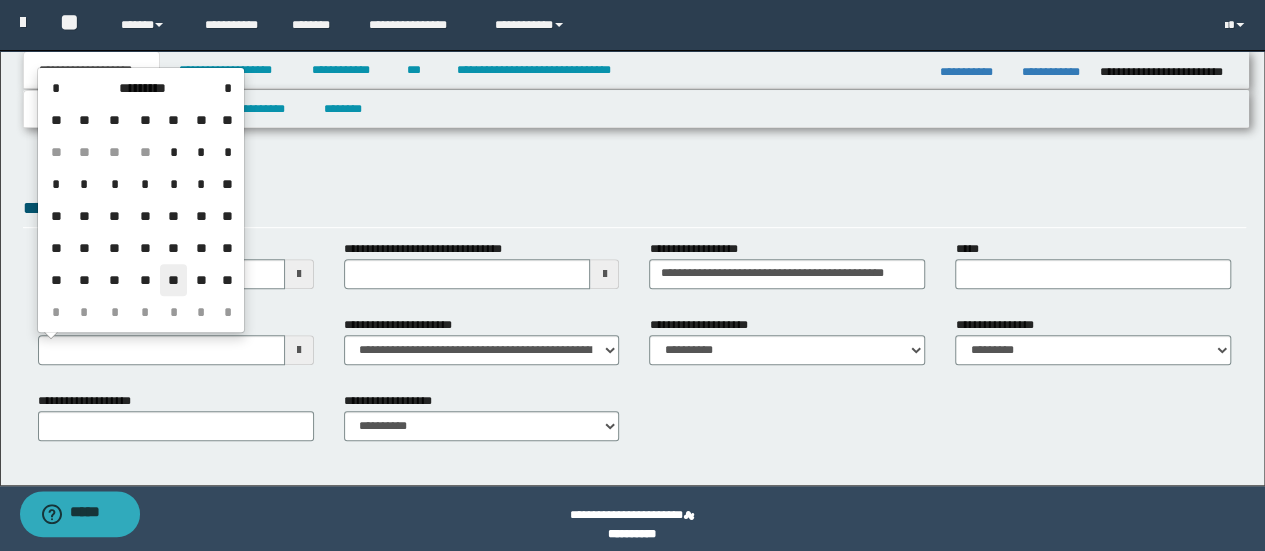 click on "**" at bounding box center [174, 280] 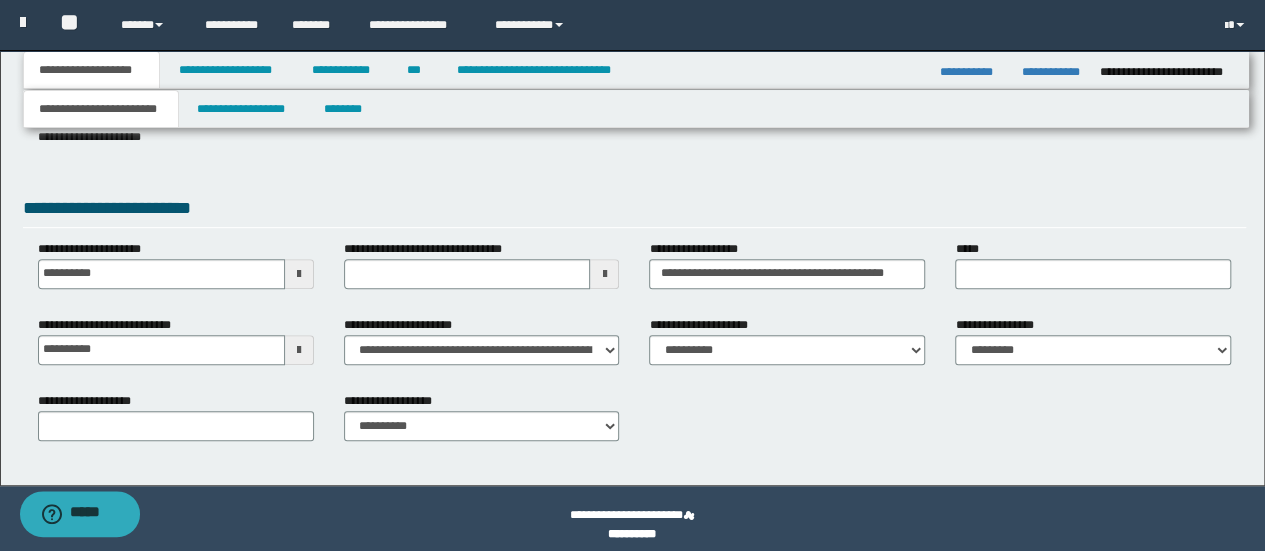 type 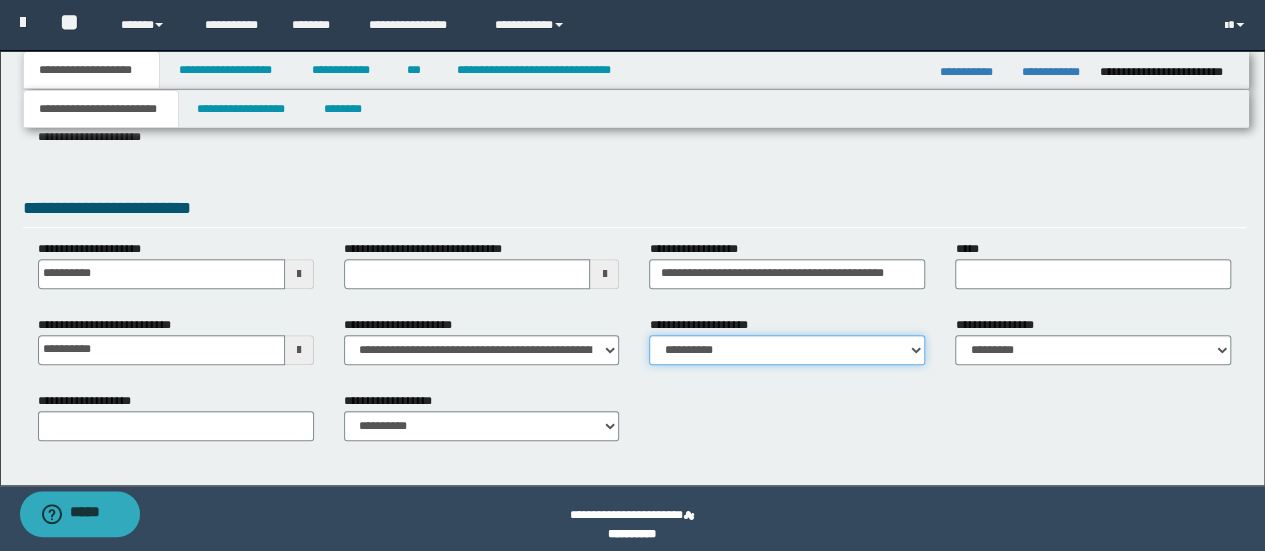 click on "**********" at bounding box center (787, 350) 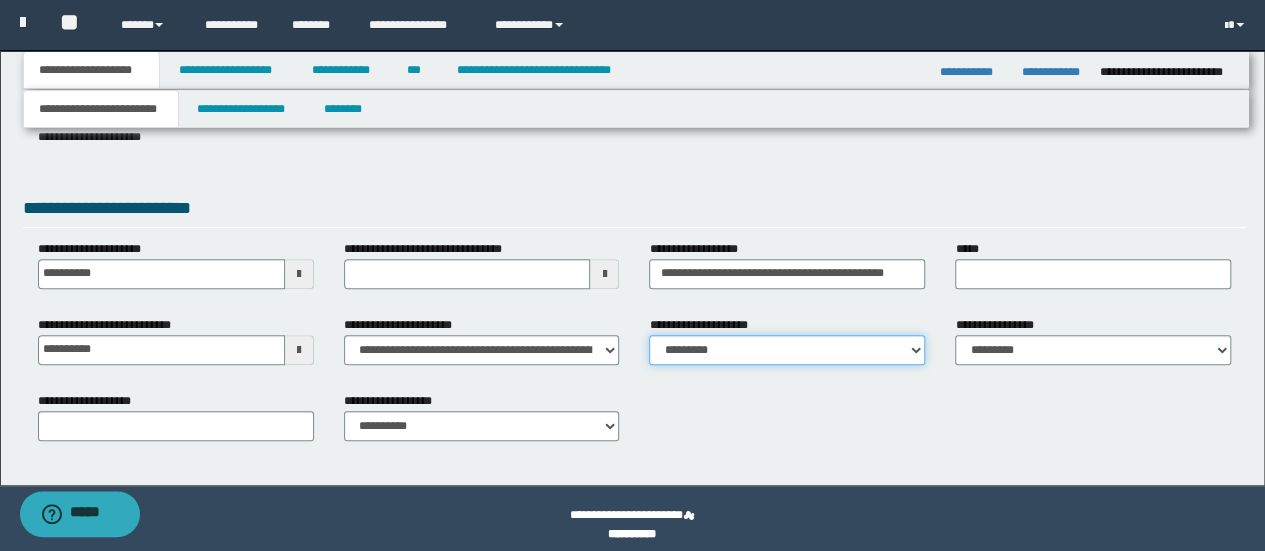 click on "**********" at bounding box center (787, 350) 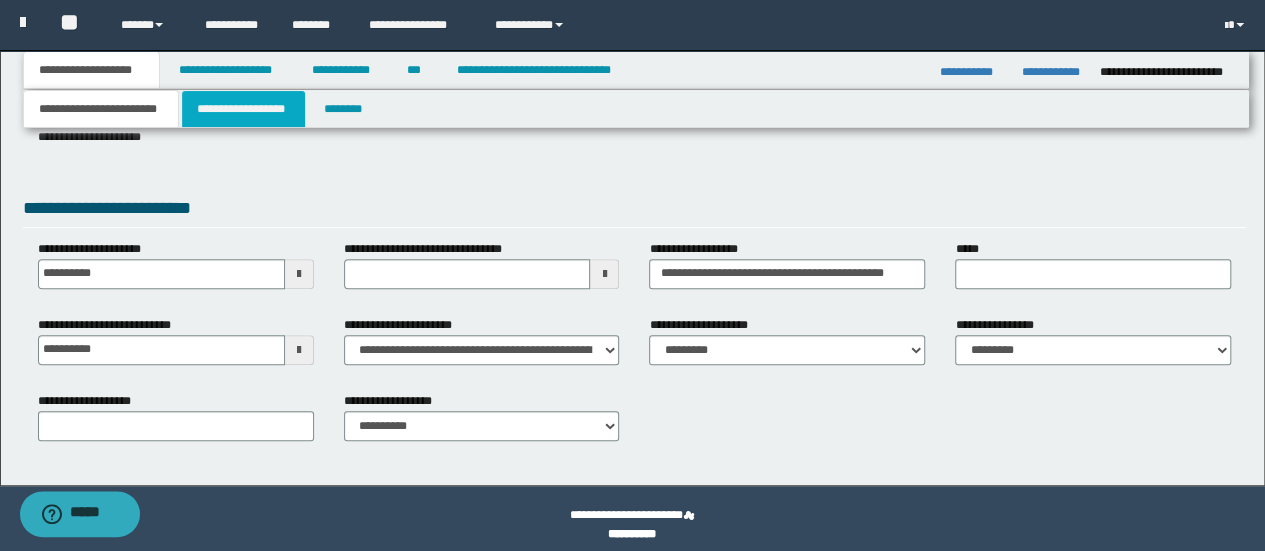 click on "**********" at bounding box center (243, 109) 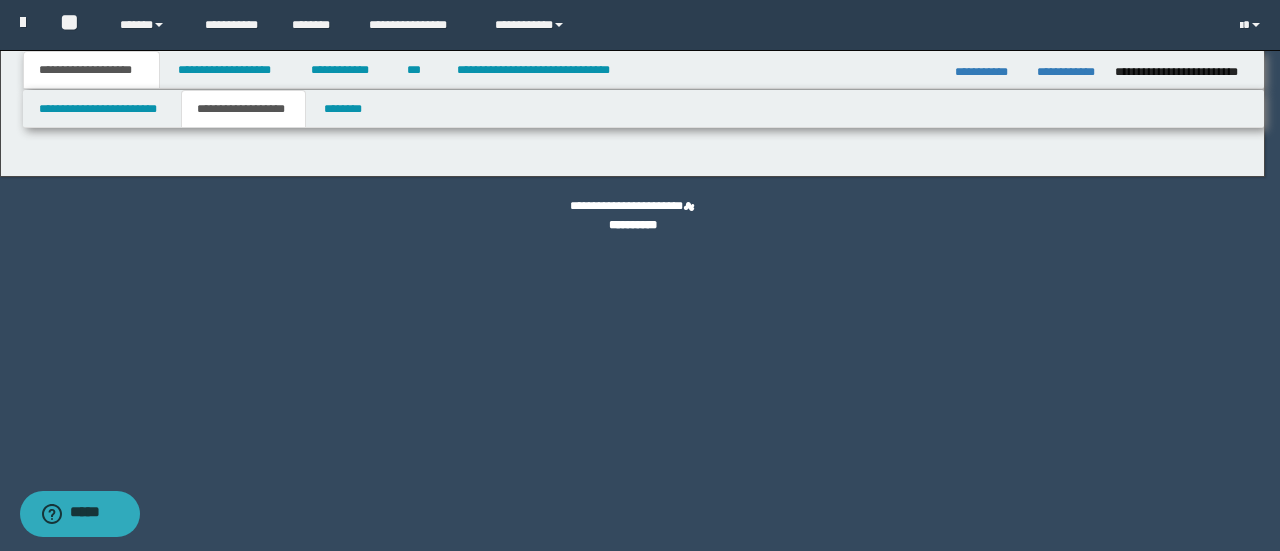 type on "********" 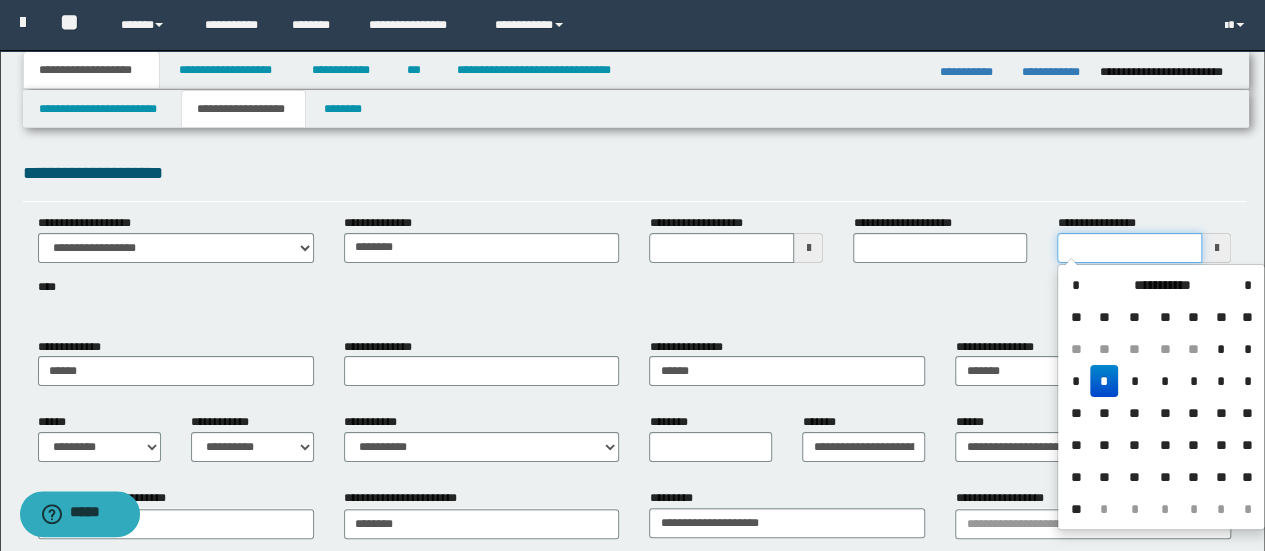 click on "**********" at bounding box center [1129, 248] 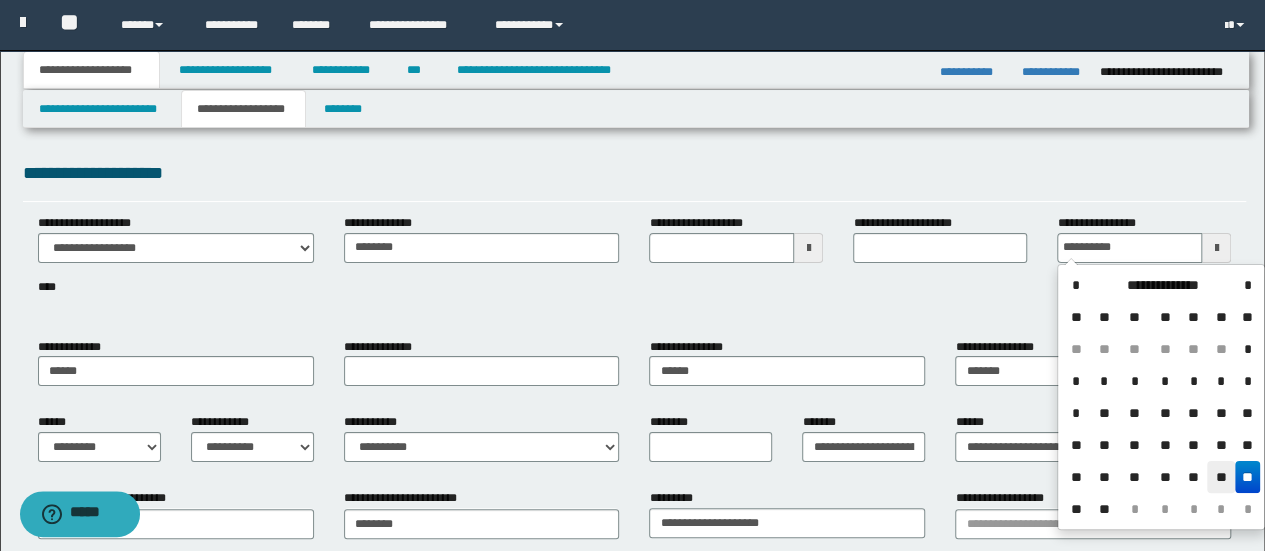 click on "**" at bounding box center [1221, 477] 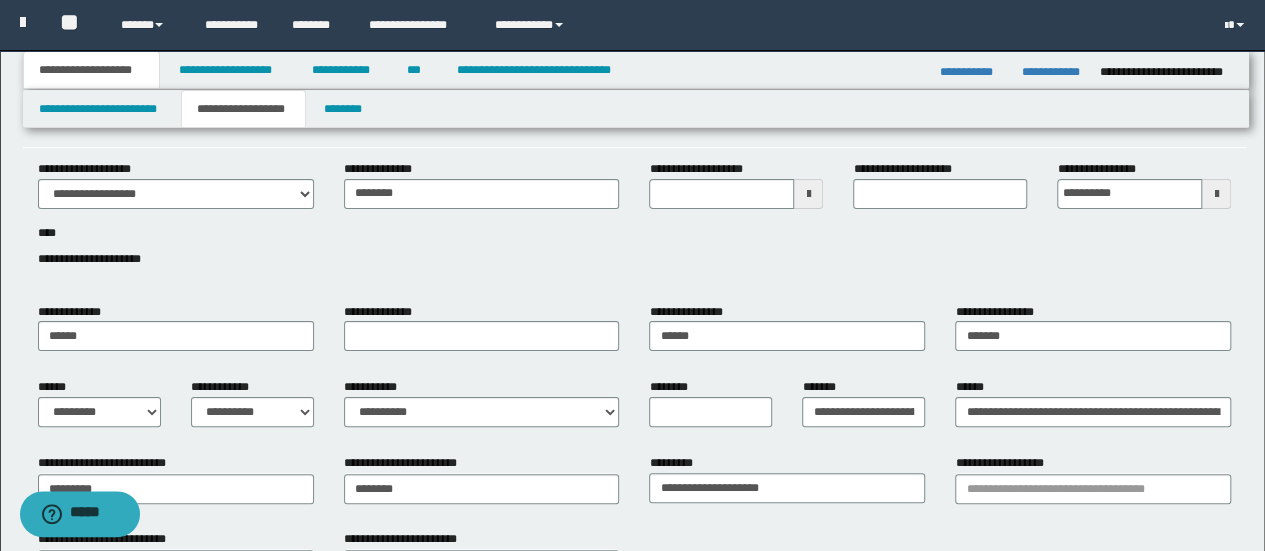 scroll, scrollTop: 100, scrollLeft: 0, axis: vertical 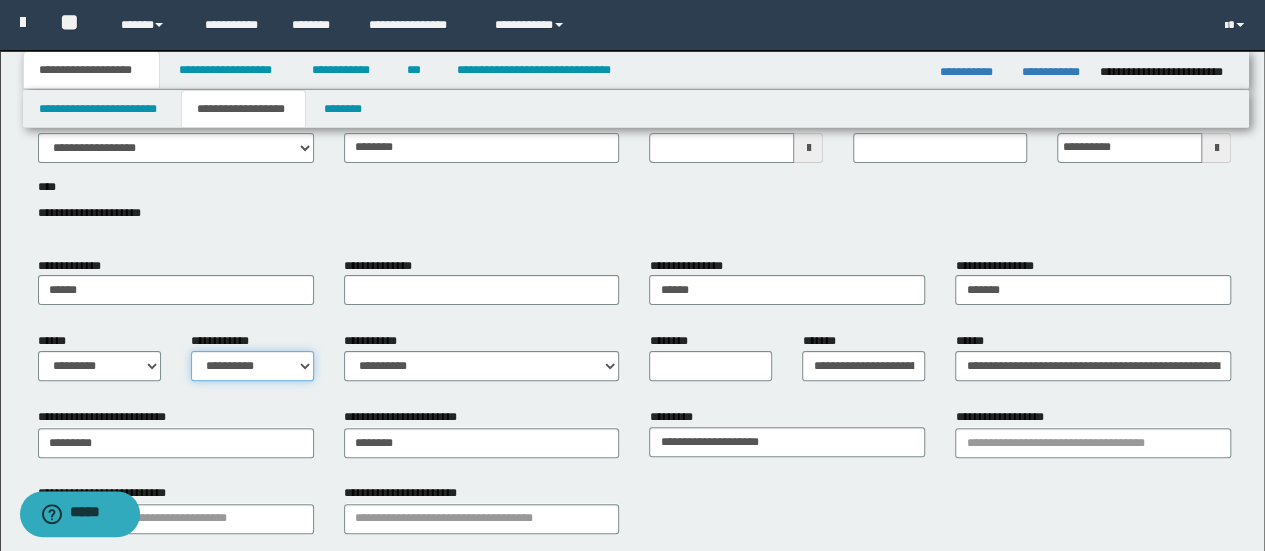 click on "**********" at bounding box center (252, 366) 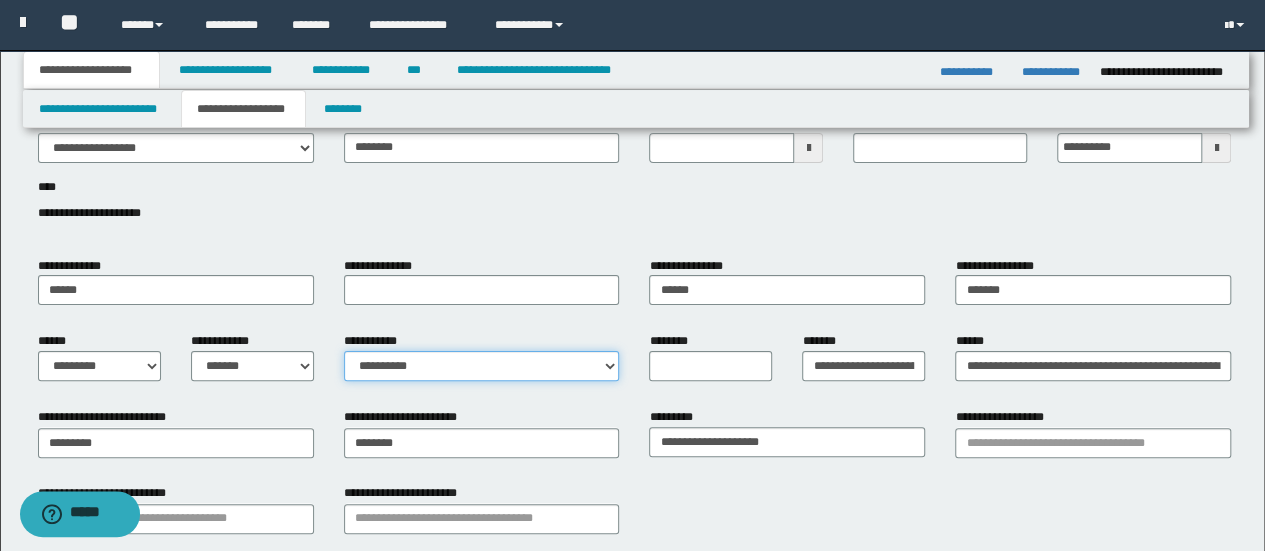 click on "**********" at bounding box center [482, 366] 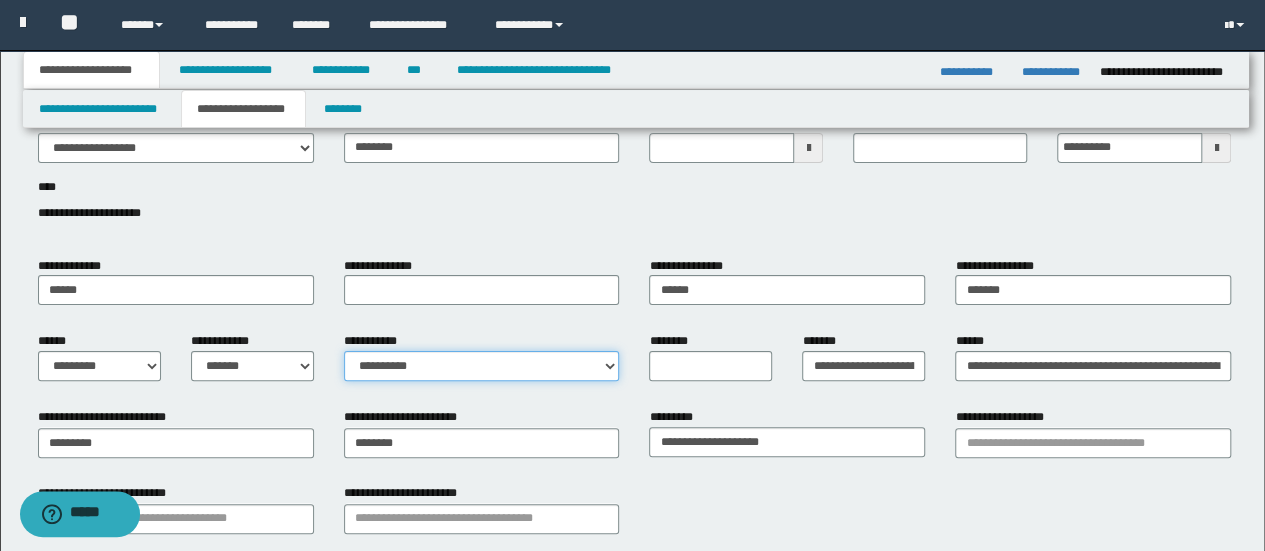 select on "*" 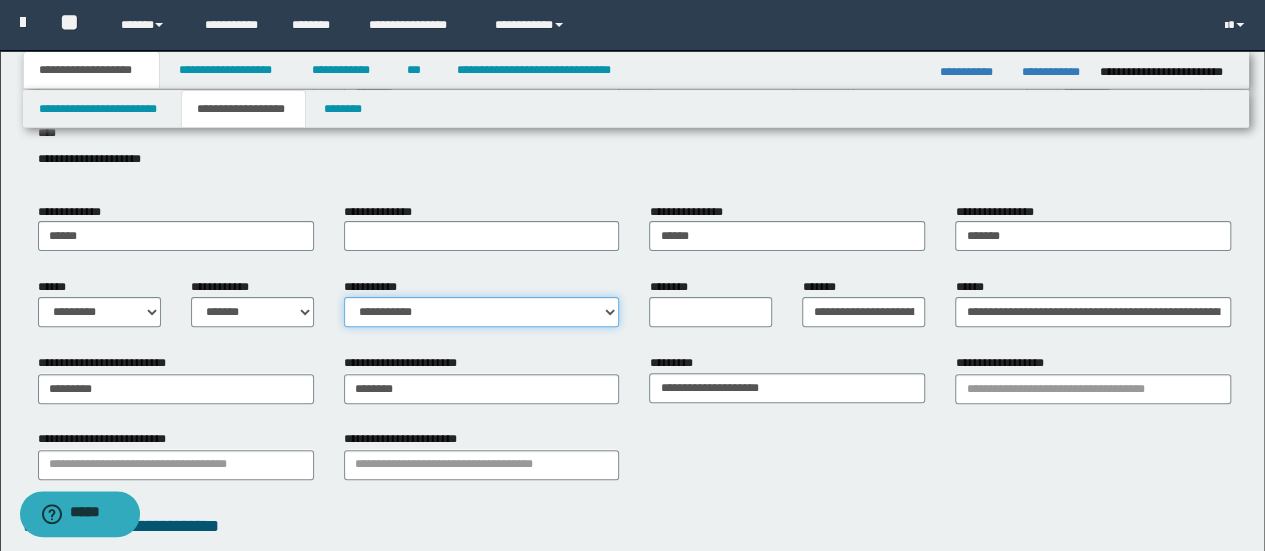 scroll, scrollTop: 200, scrollLeft: 0, axis: vertical 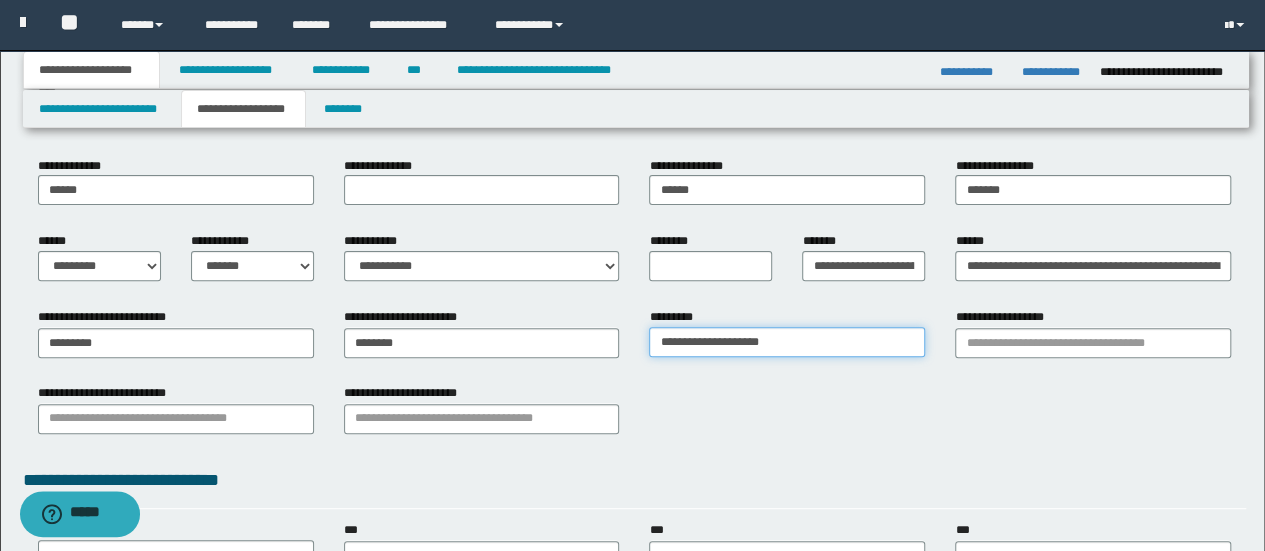 click on "**********" at bounding box center (787, 342) 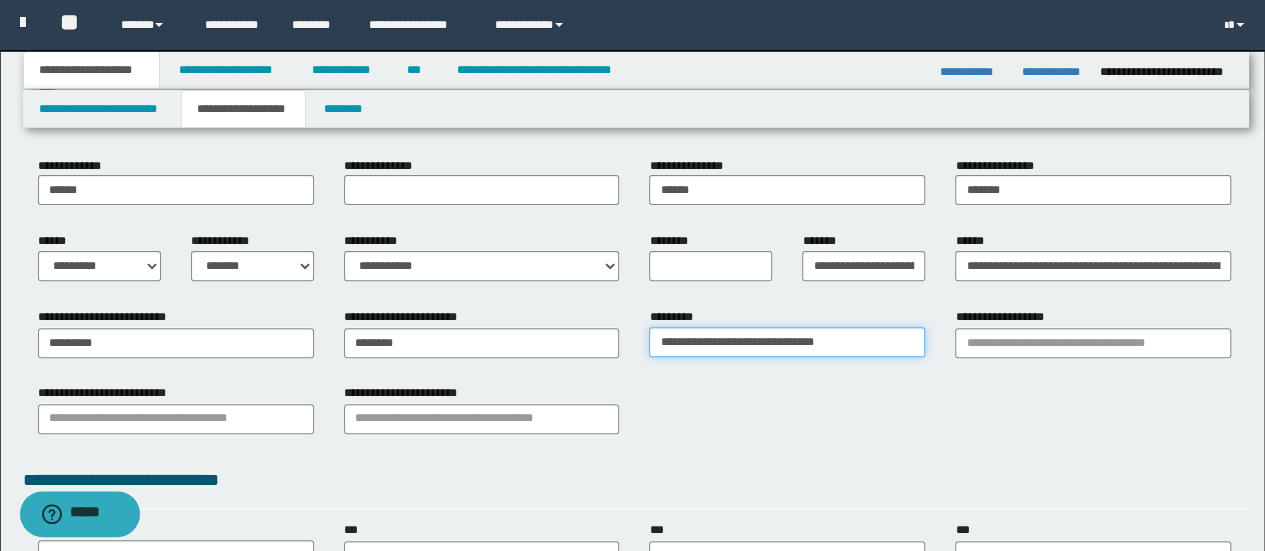 type on "**********" 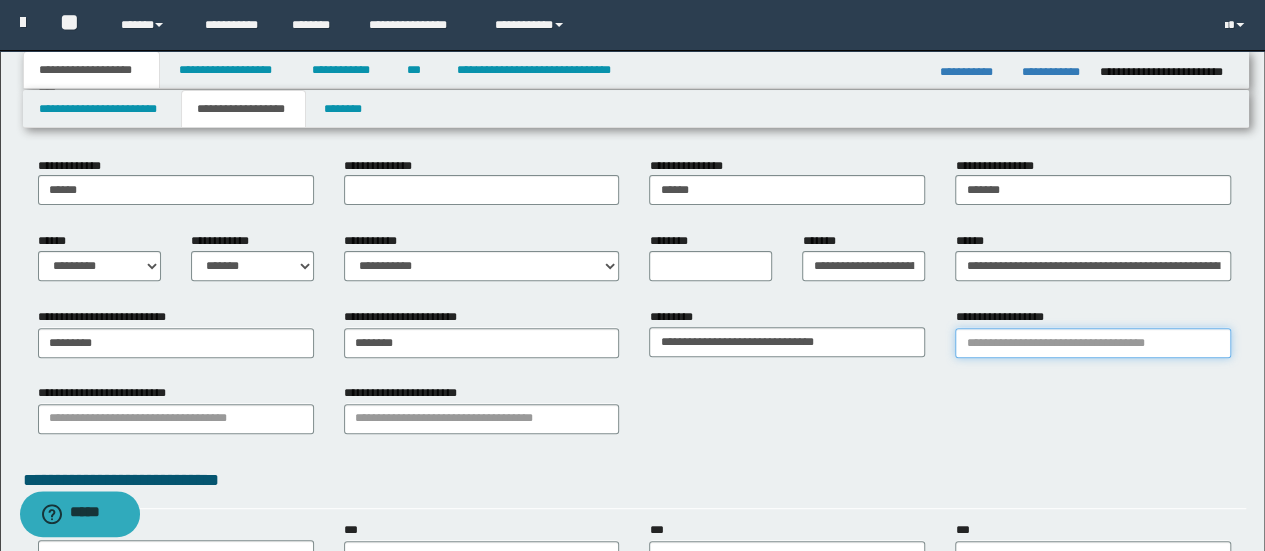 click on "**********" at bounding box center [1093, 343] 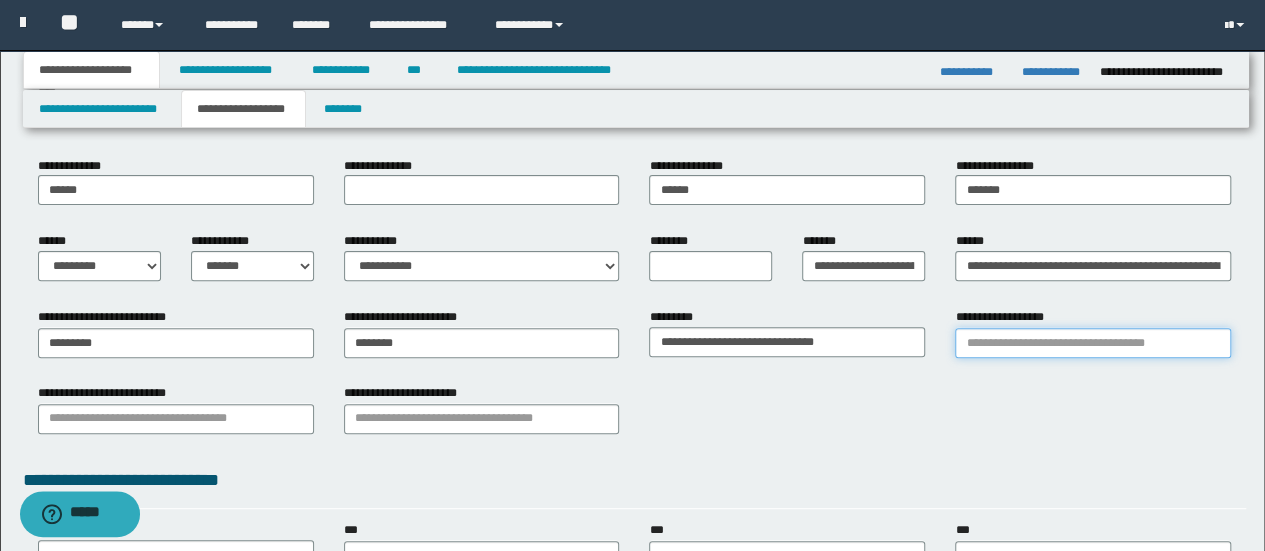 type on "********" 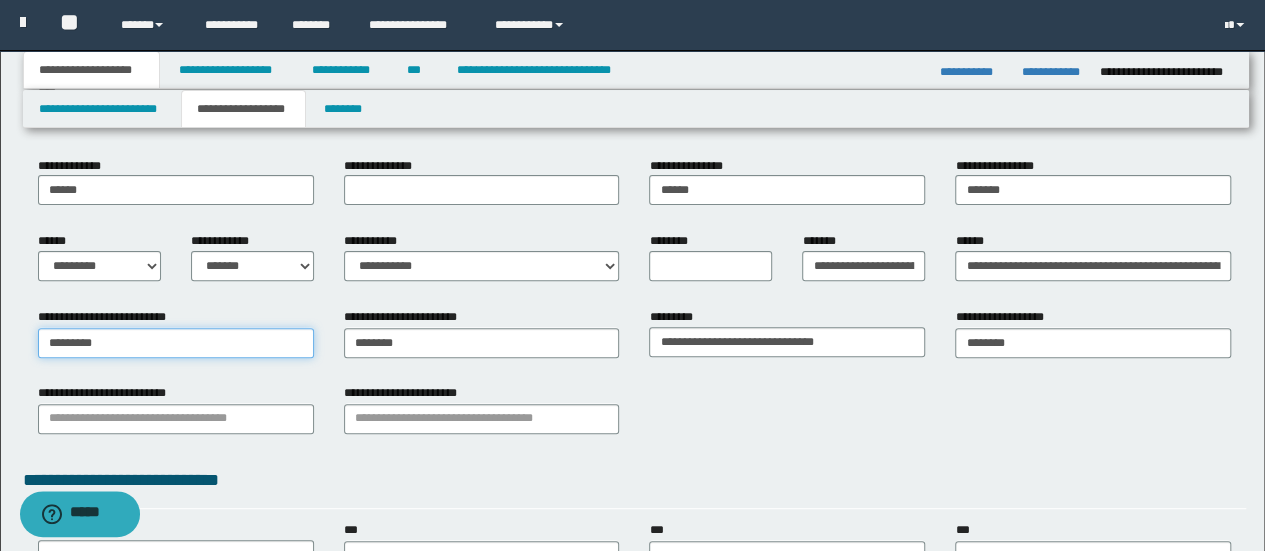 type 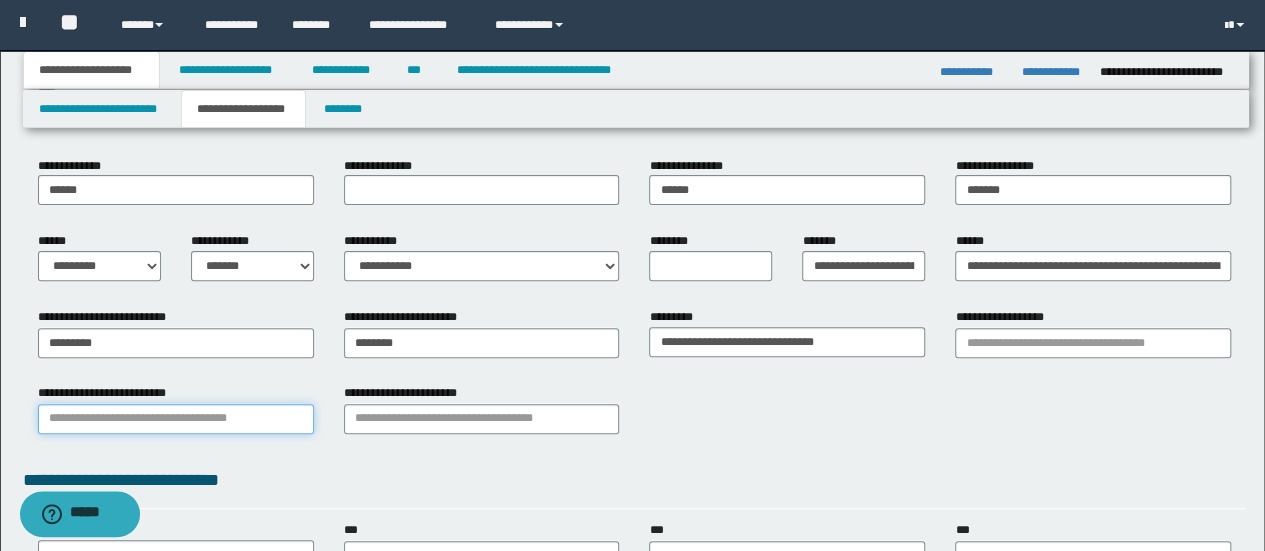 type on "*********" 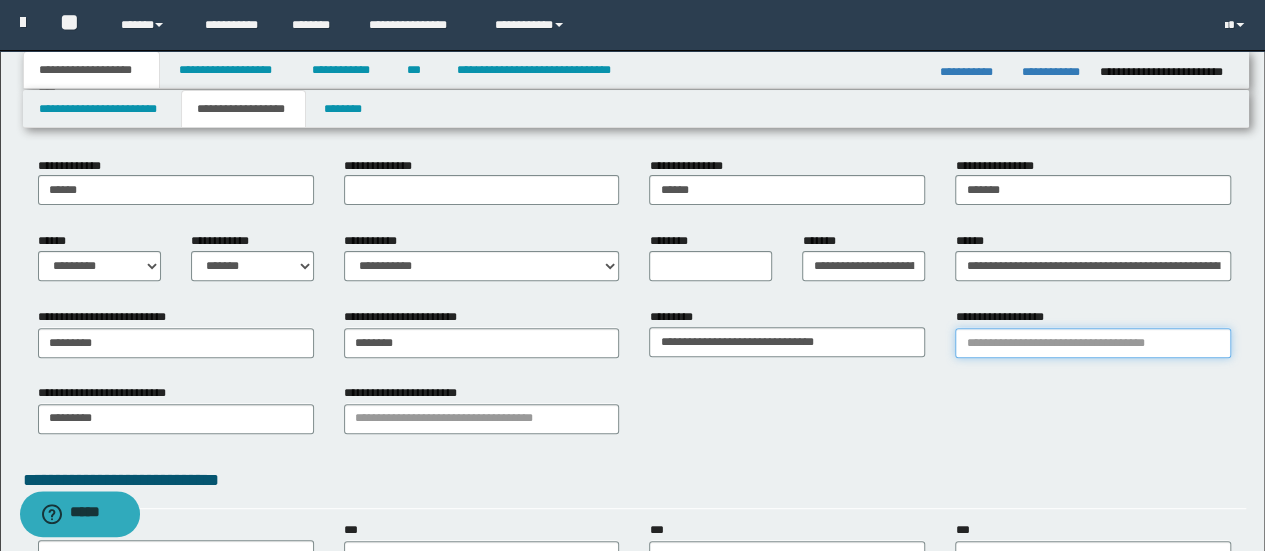 type 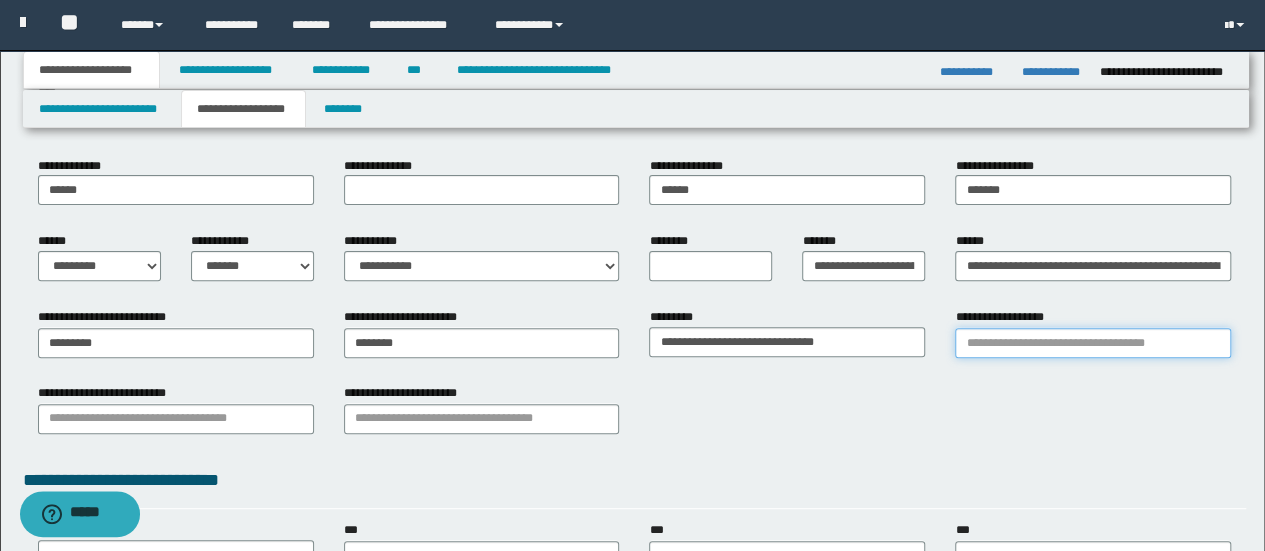type on "********" 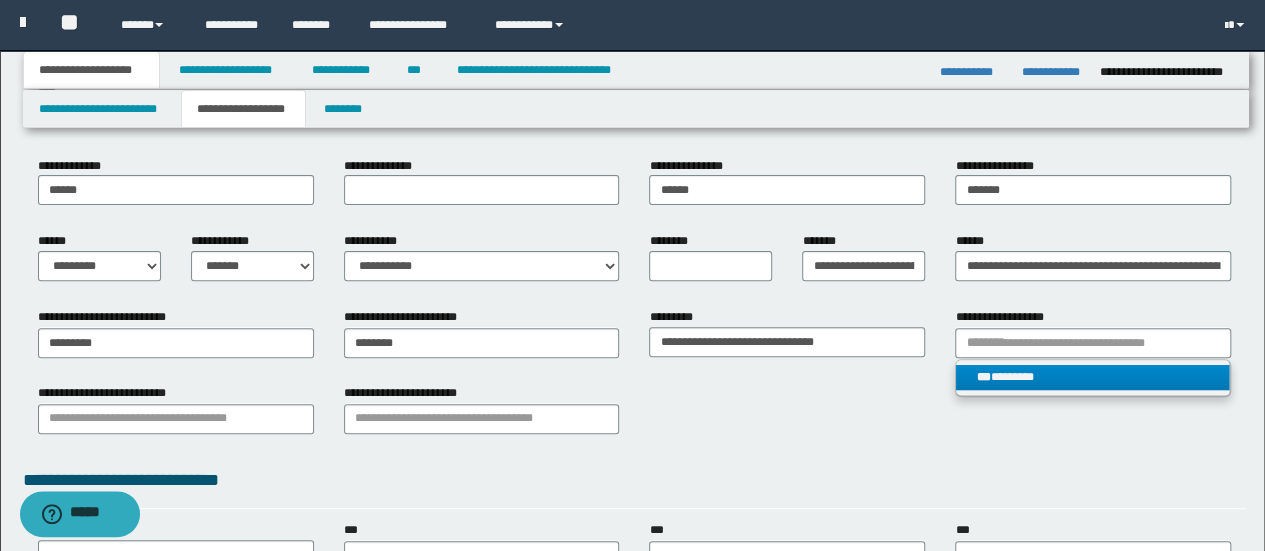 type 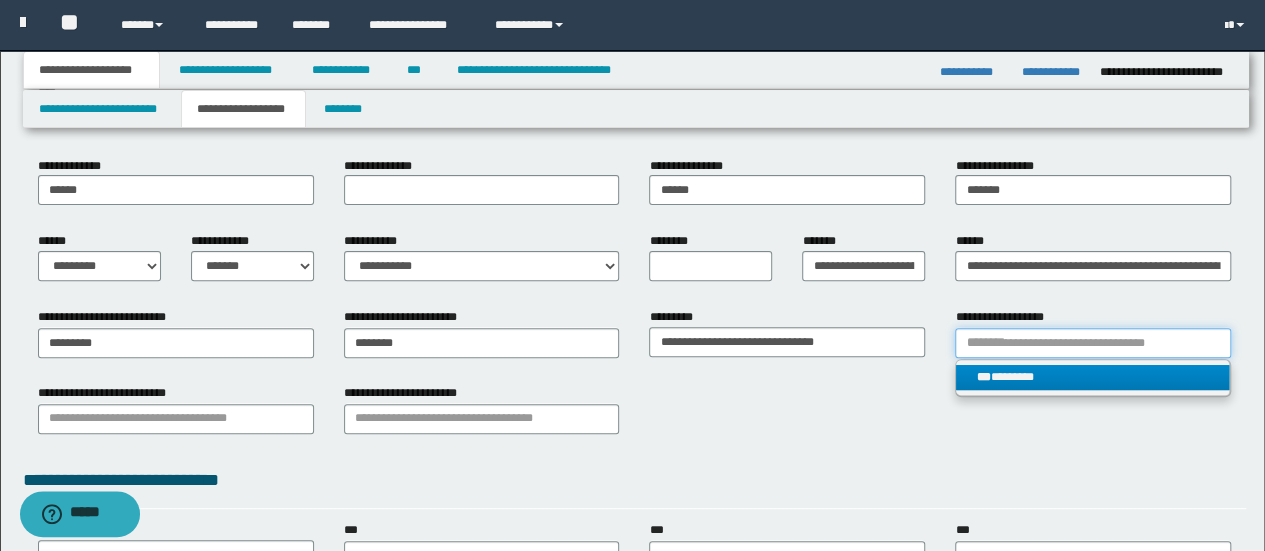 type 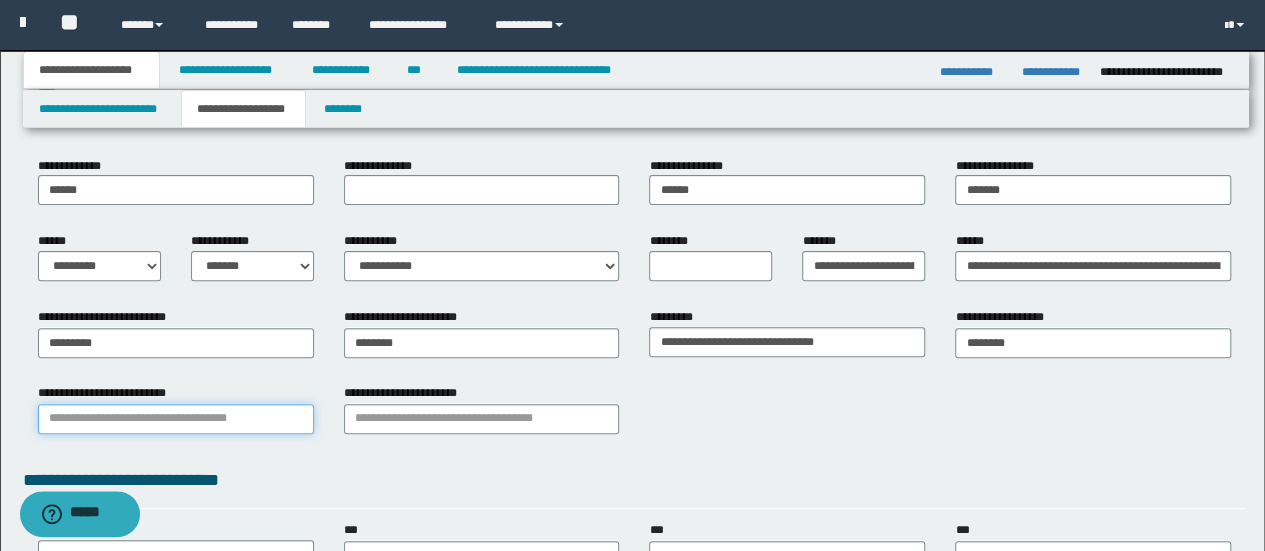 type on "*********" 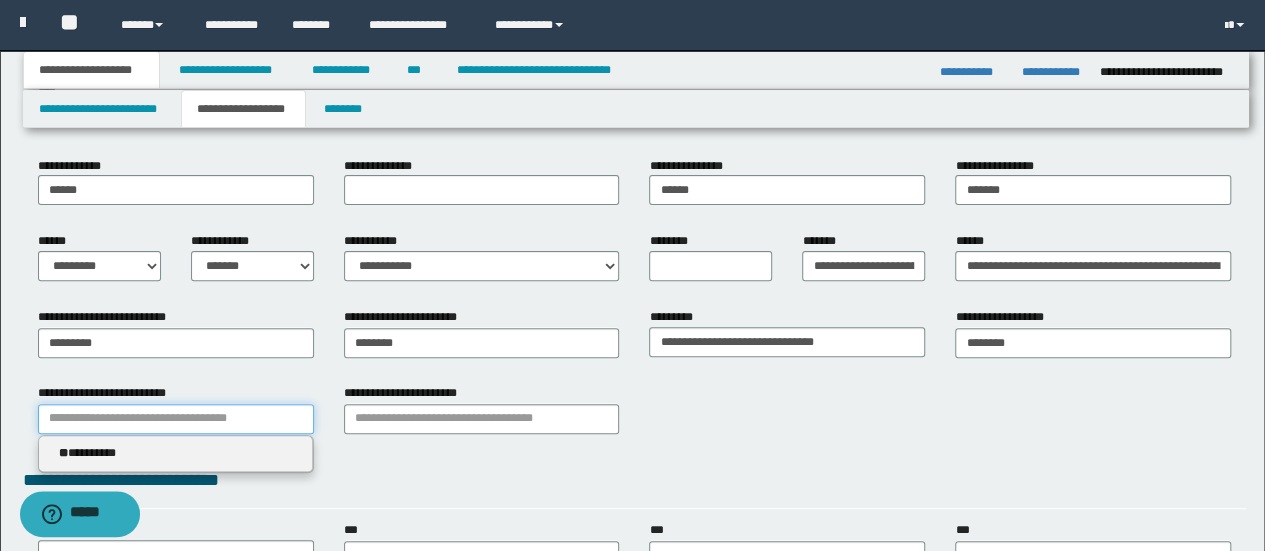 click on "**********" at bounding box center (176, 419) 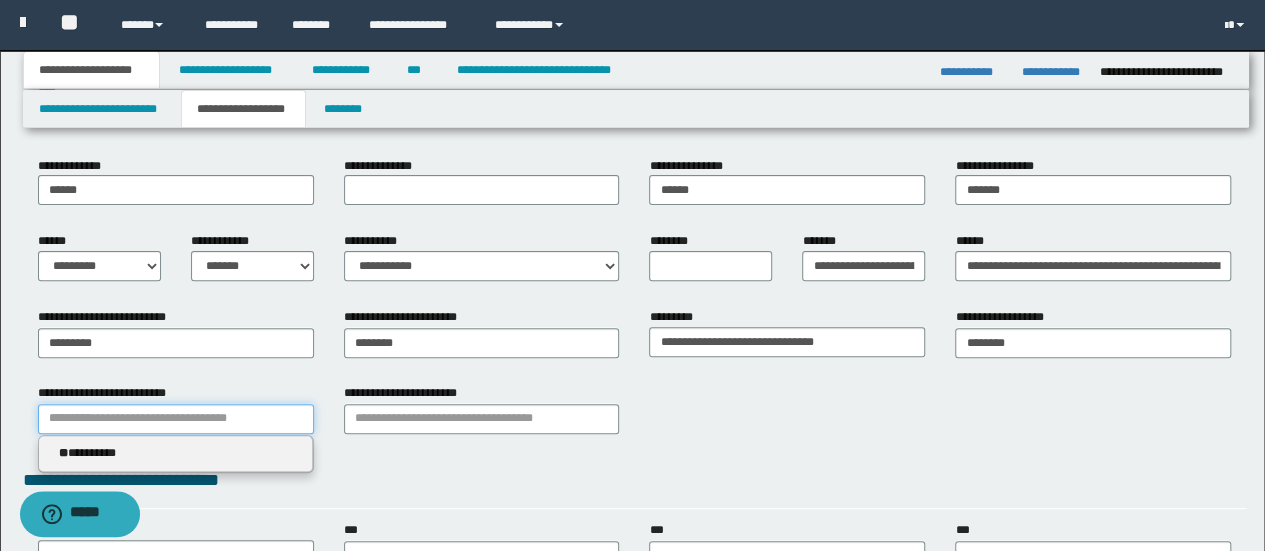 type on "*********" 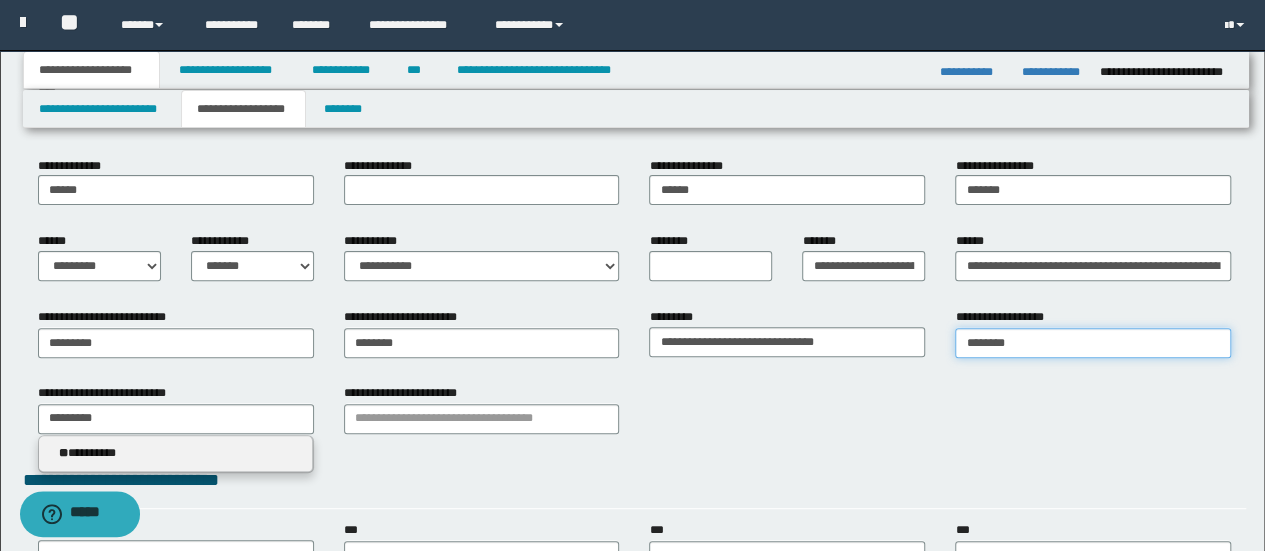 type 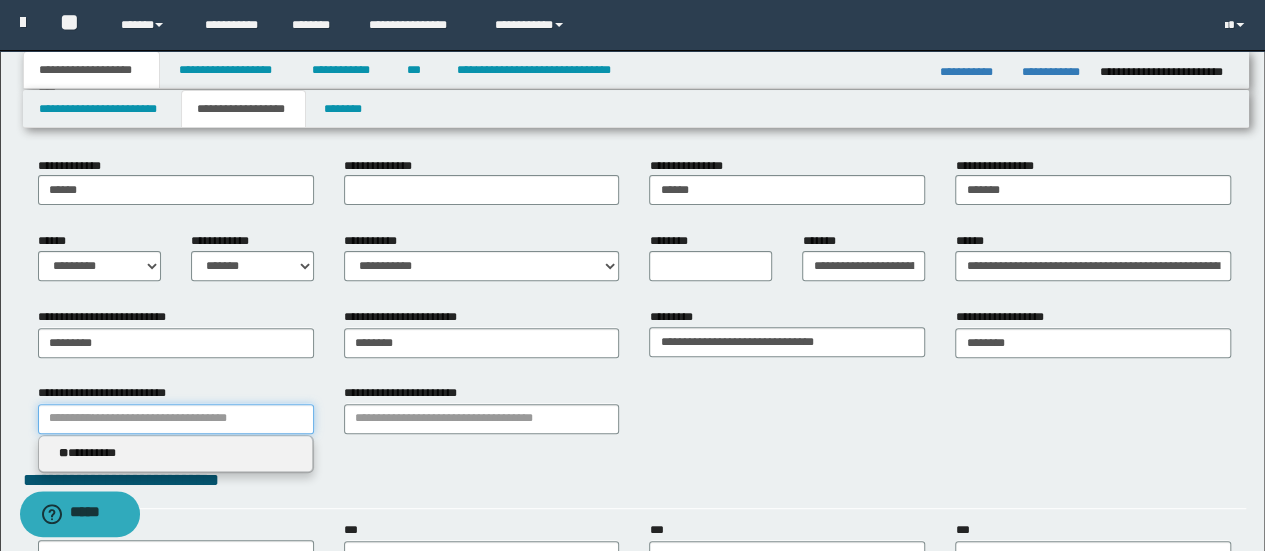 type 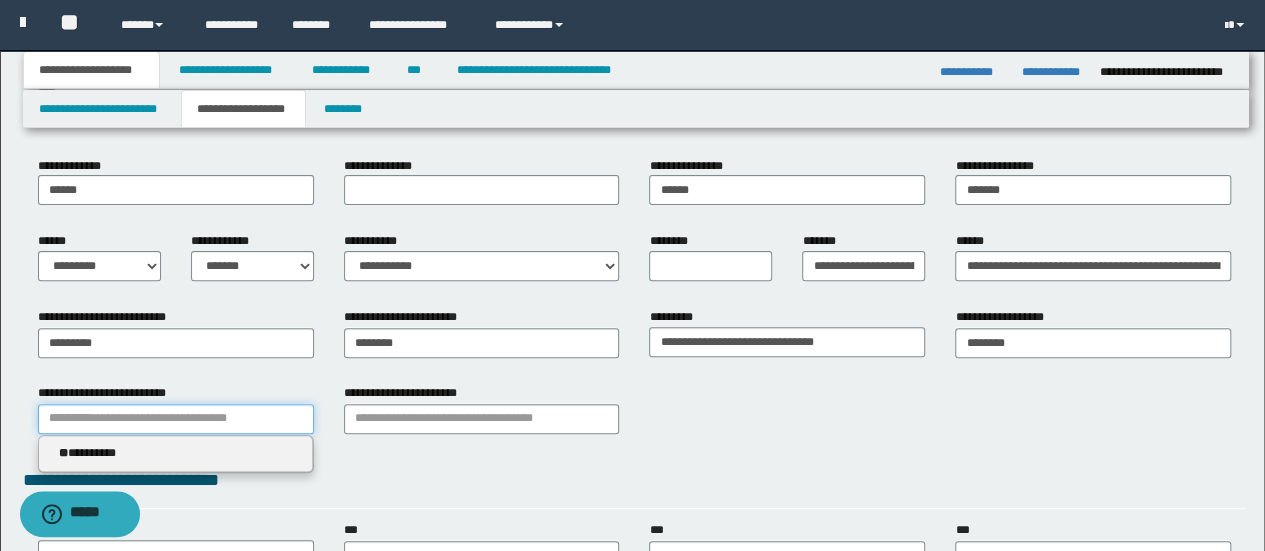 type on "*********" 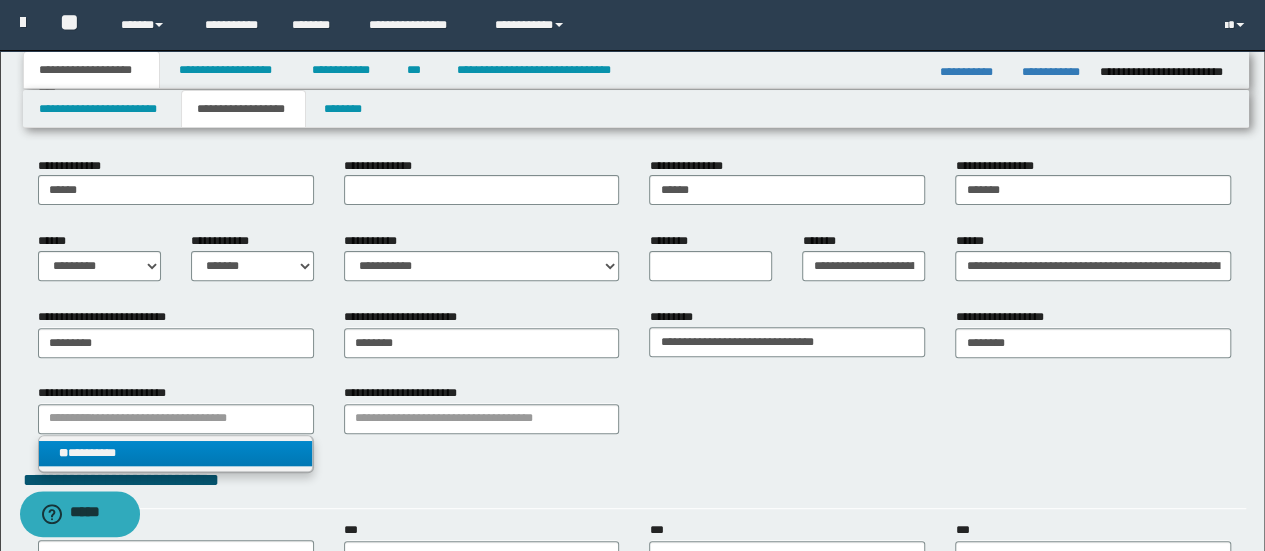 type 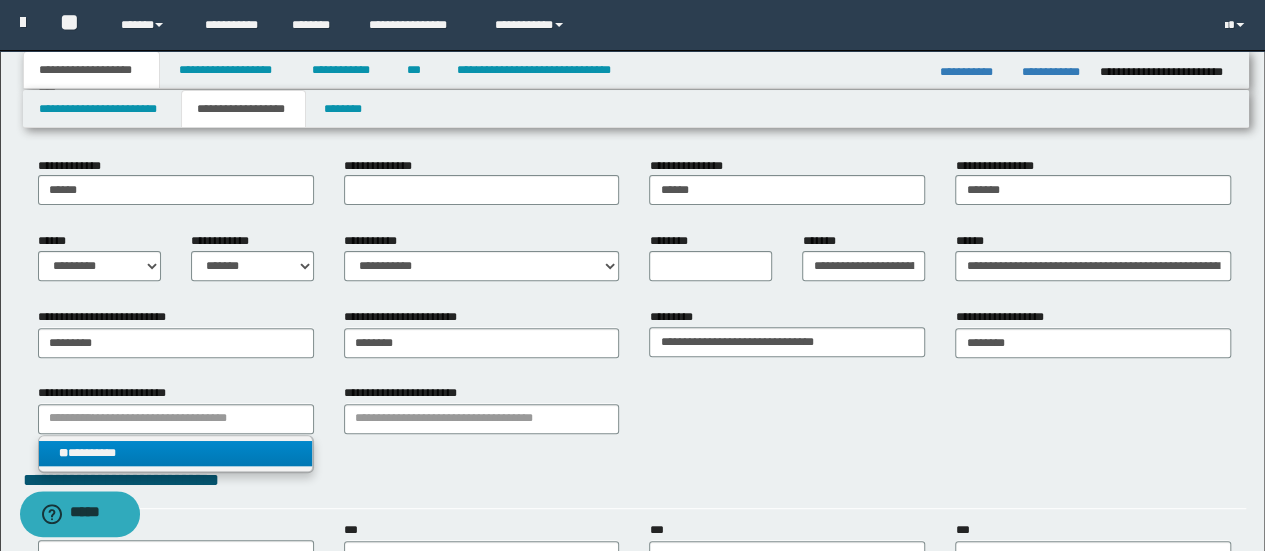 click on "** *********" at bounding box center (175, 453) 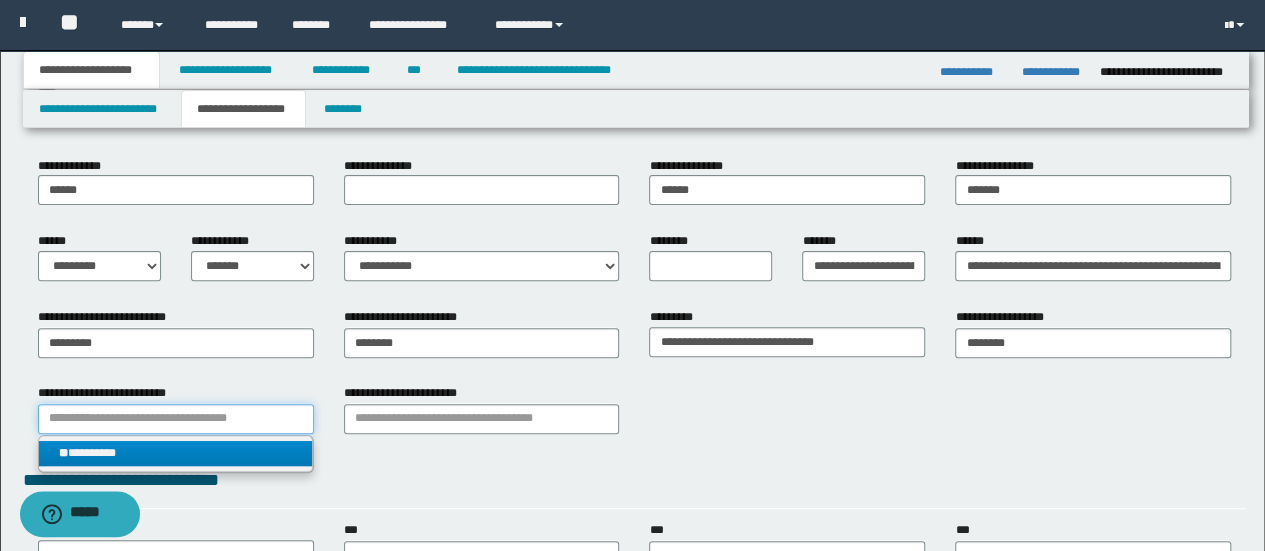 type 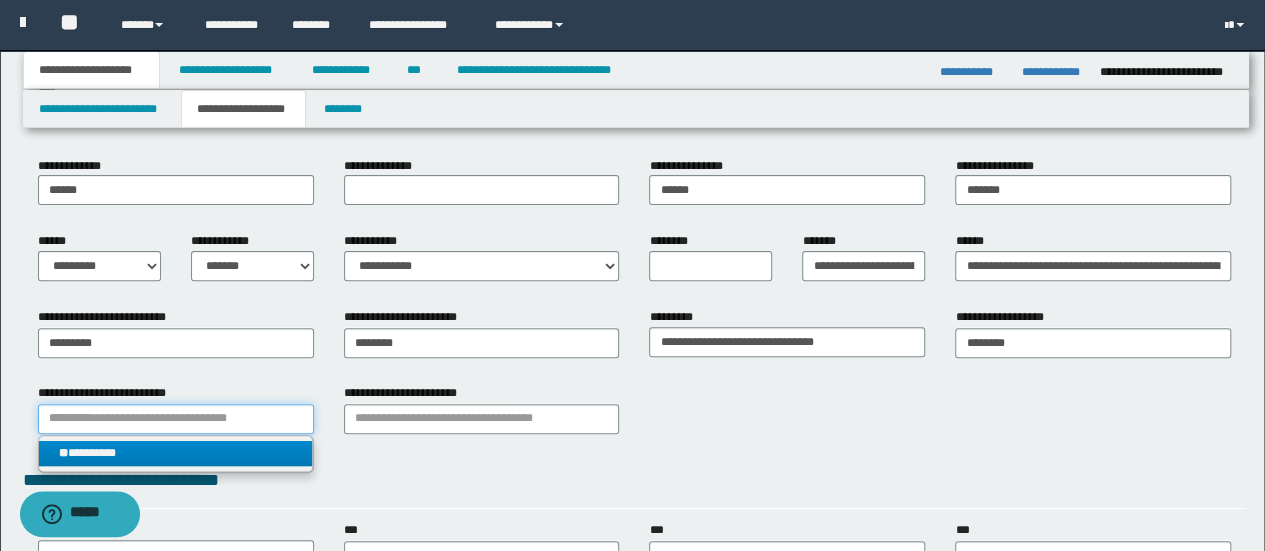 type on "*********" 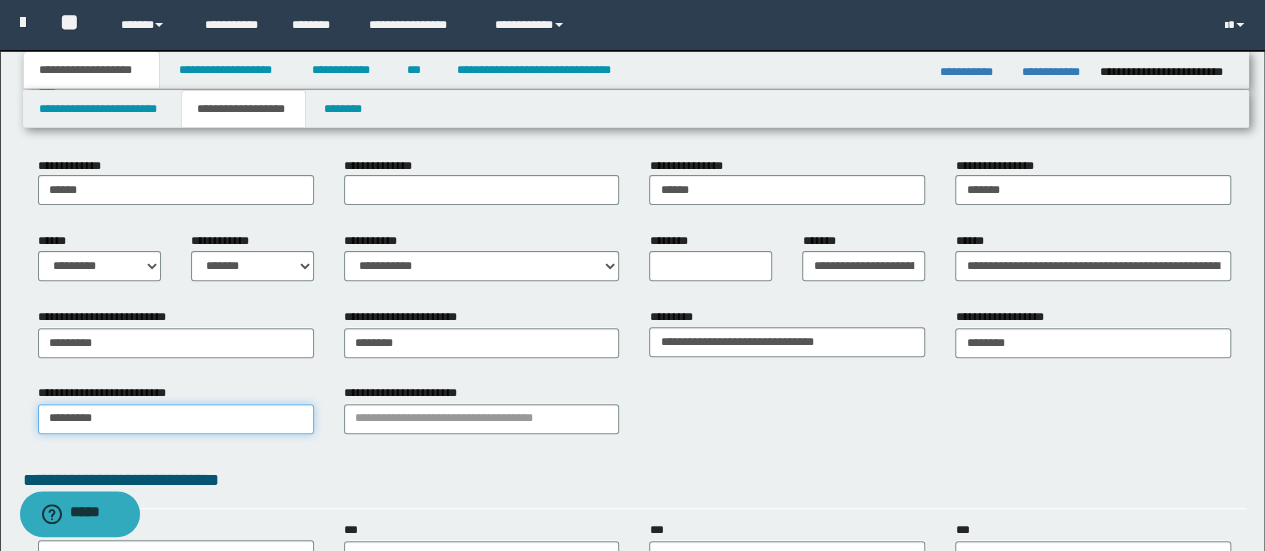 type on "*********" 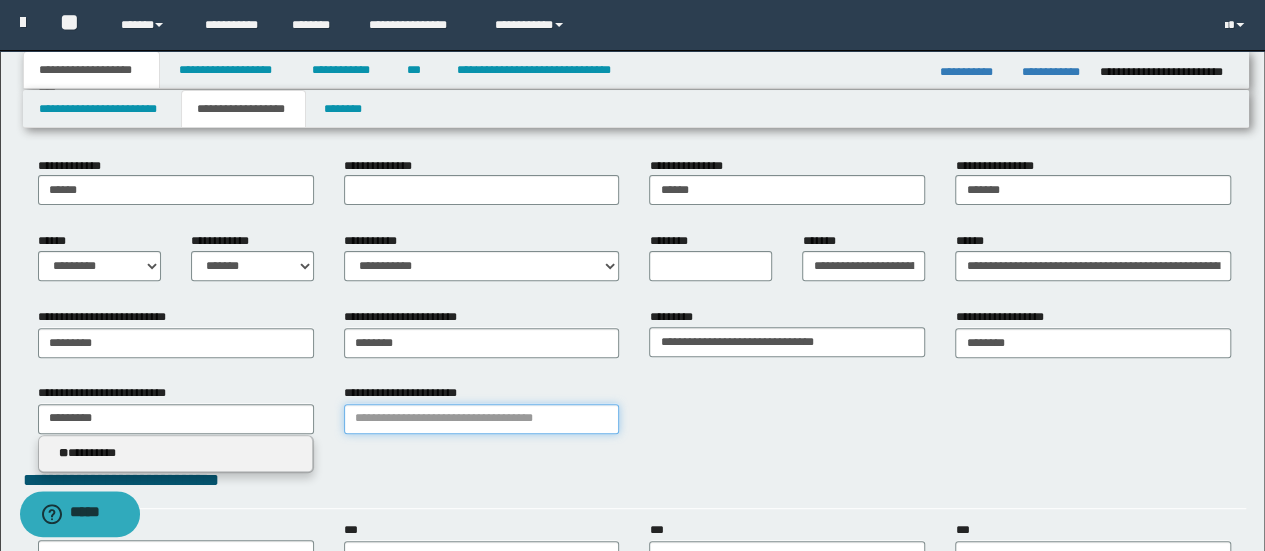 type 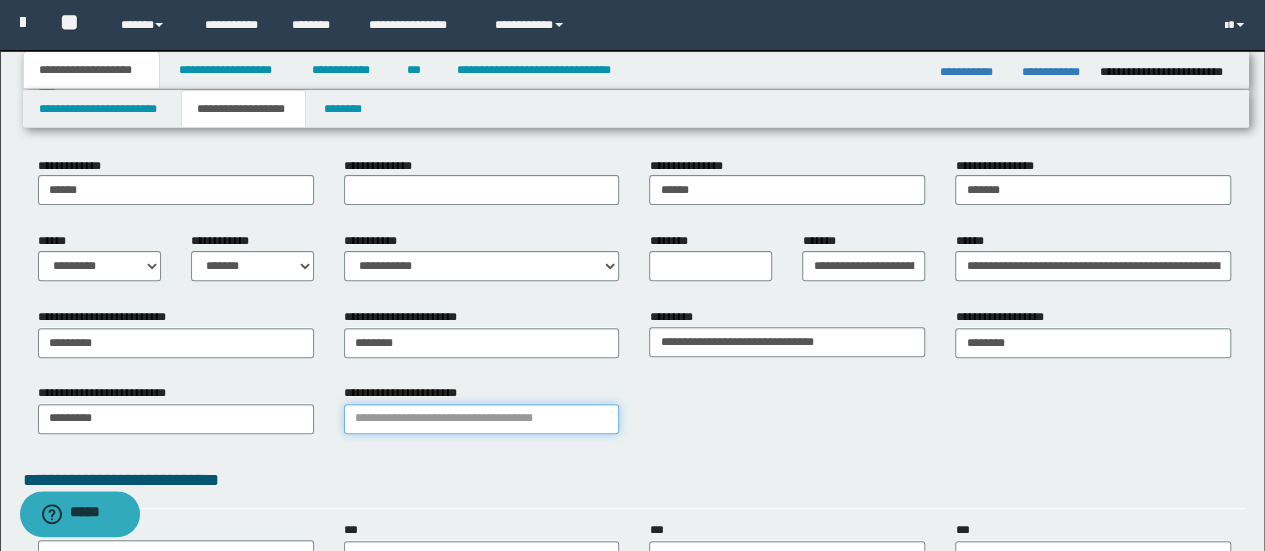 click on "**********" at bounding box center [482, 419] 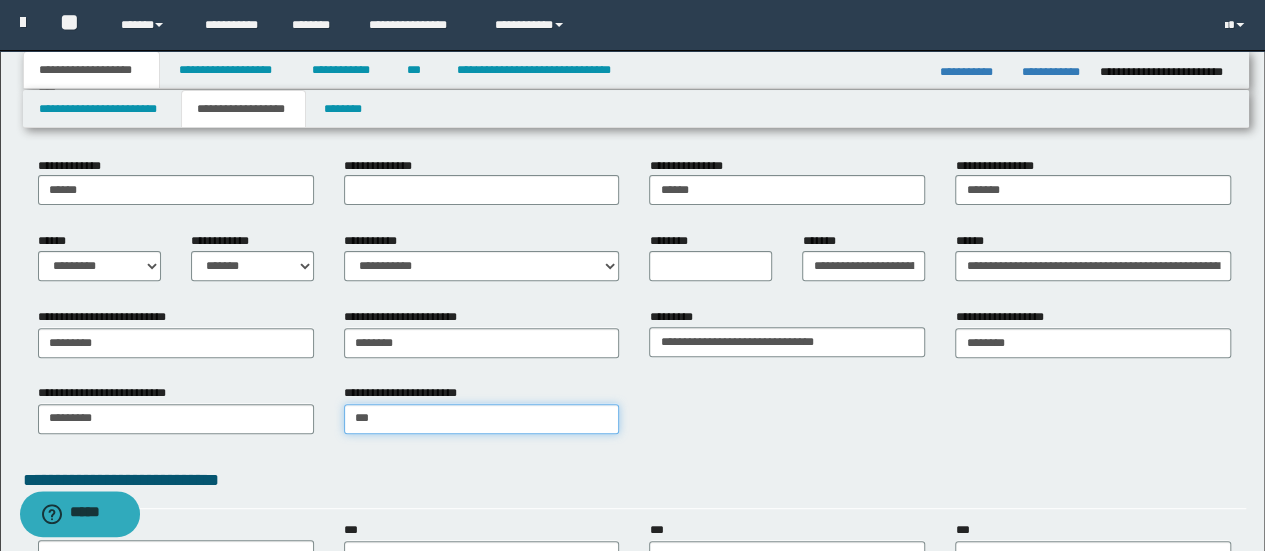 type on "****" 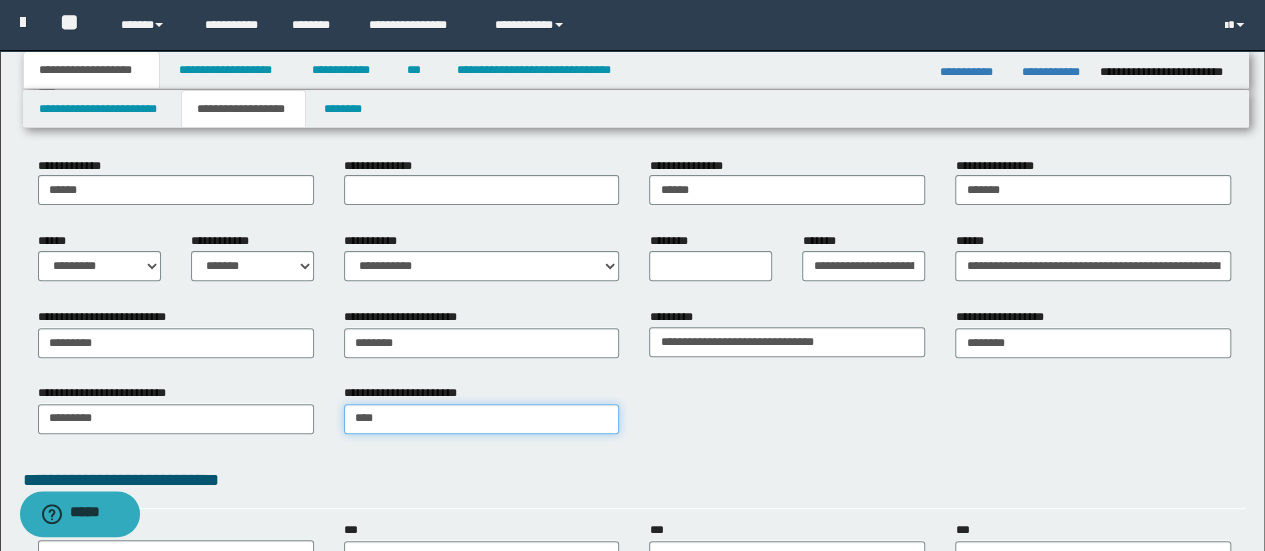 type on "****" 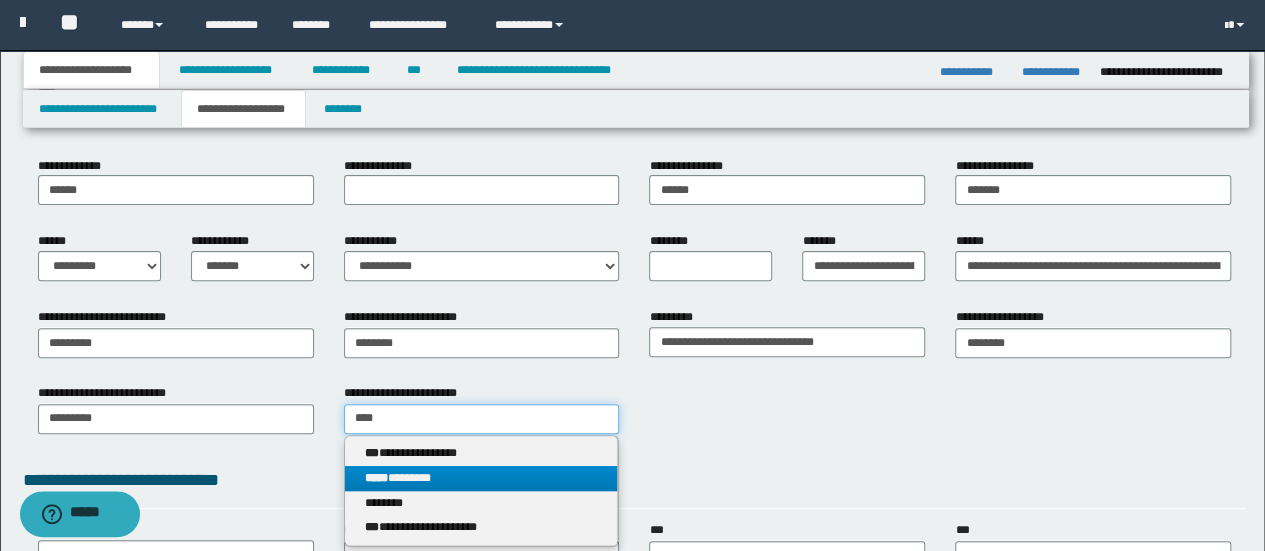 type on "****" 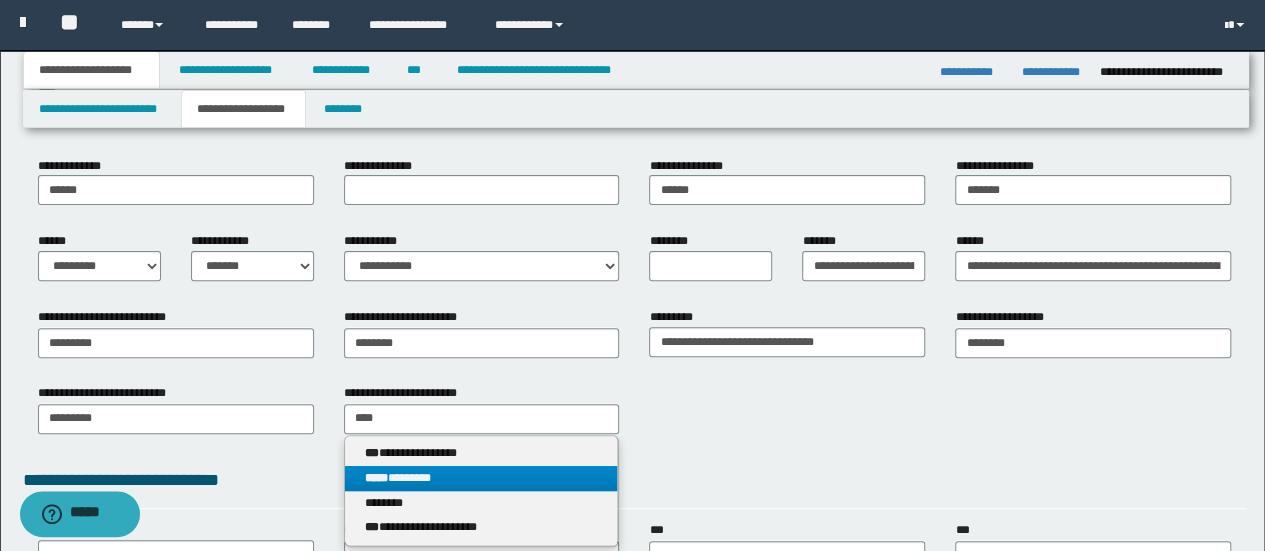type 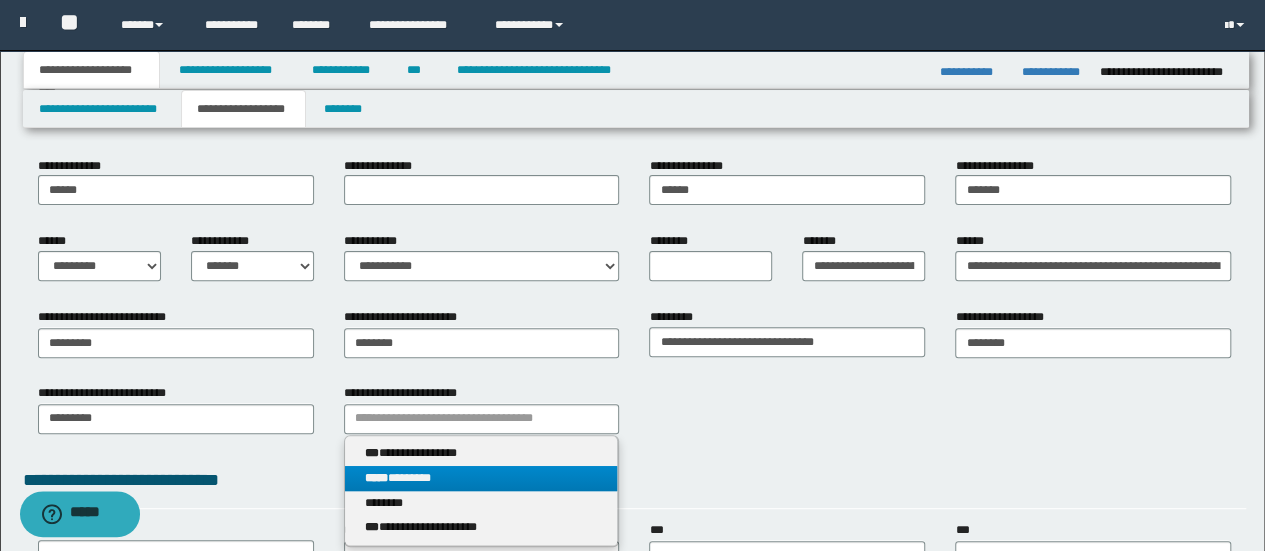 click on "***** ********" at bounding box center [481, 478] 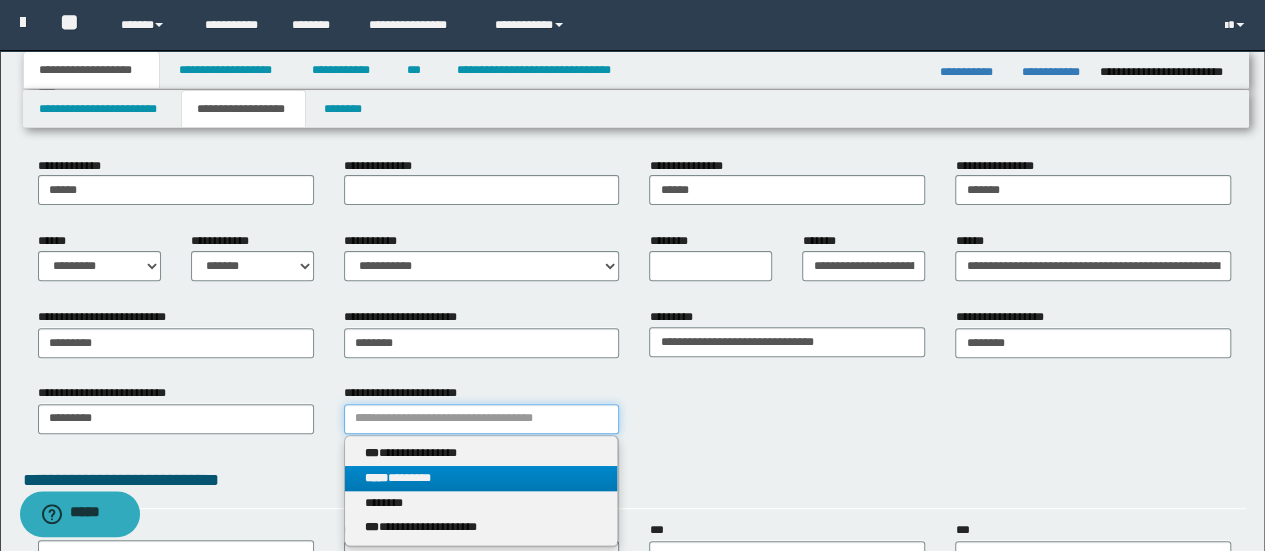 type 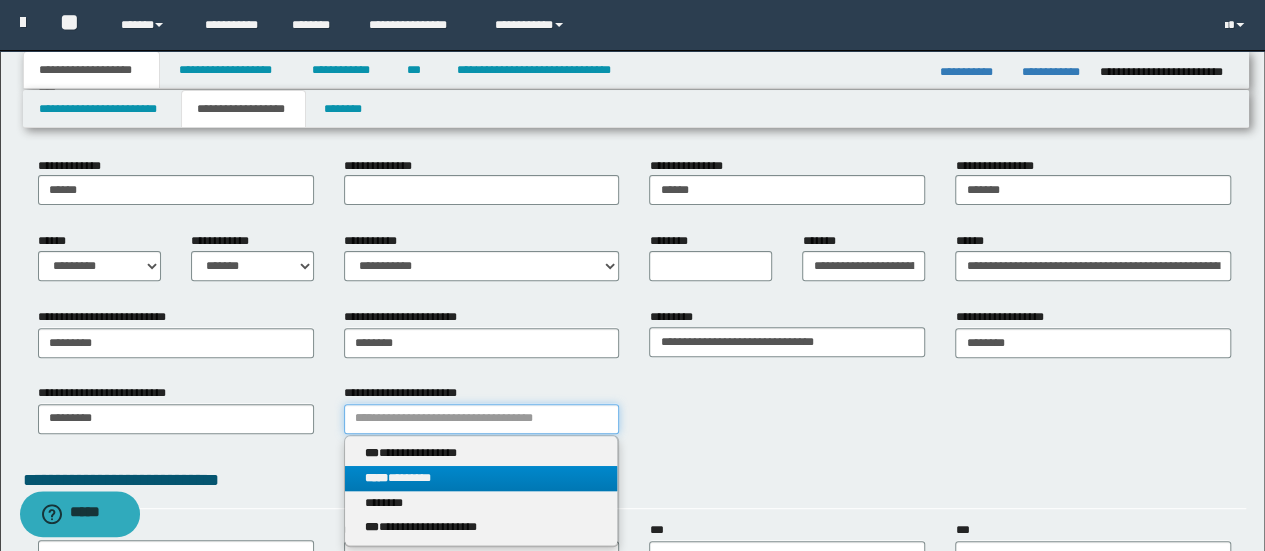 type on "********" 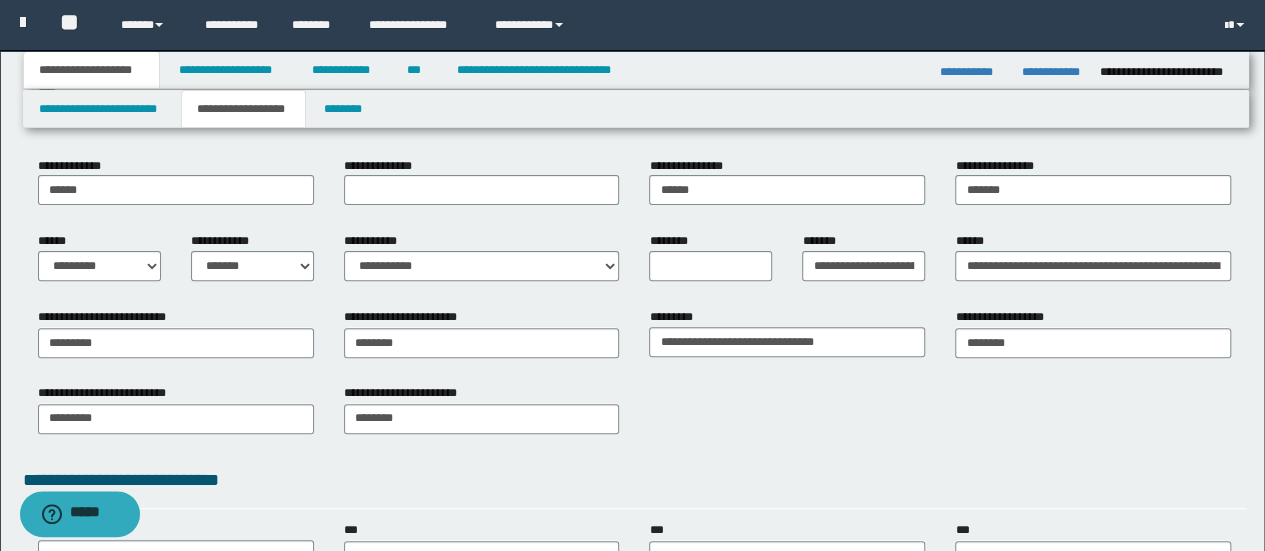 click on "**********" at bounding box center [635, 416] 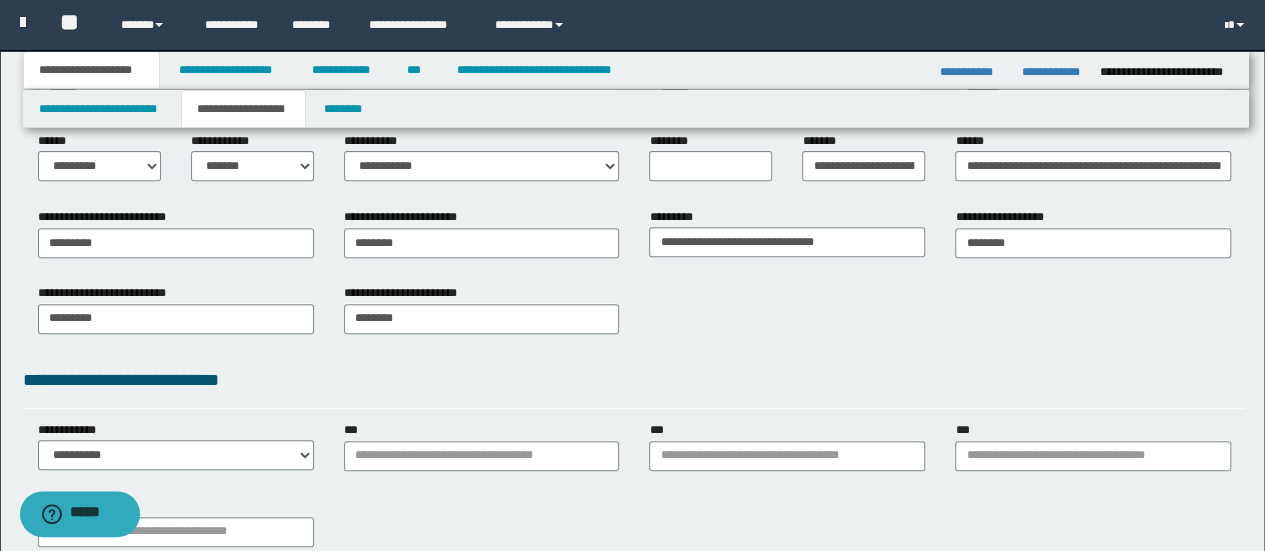 scroll, scrollTop: 400, scrollLeft: 0, axis: vertical 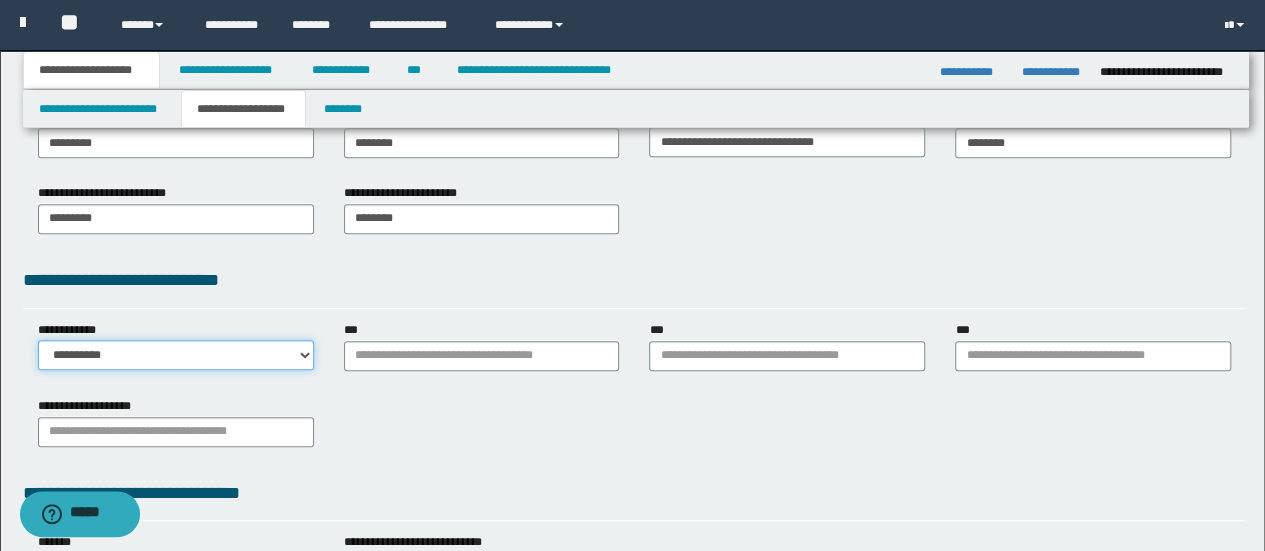 click on "**********" at bounding box center (176, 355) 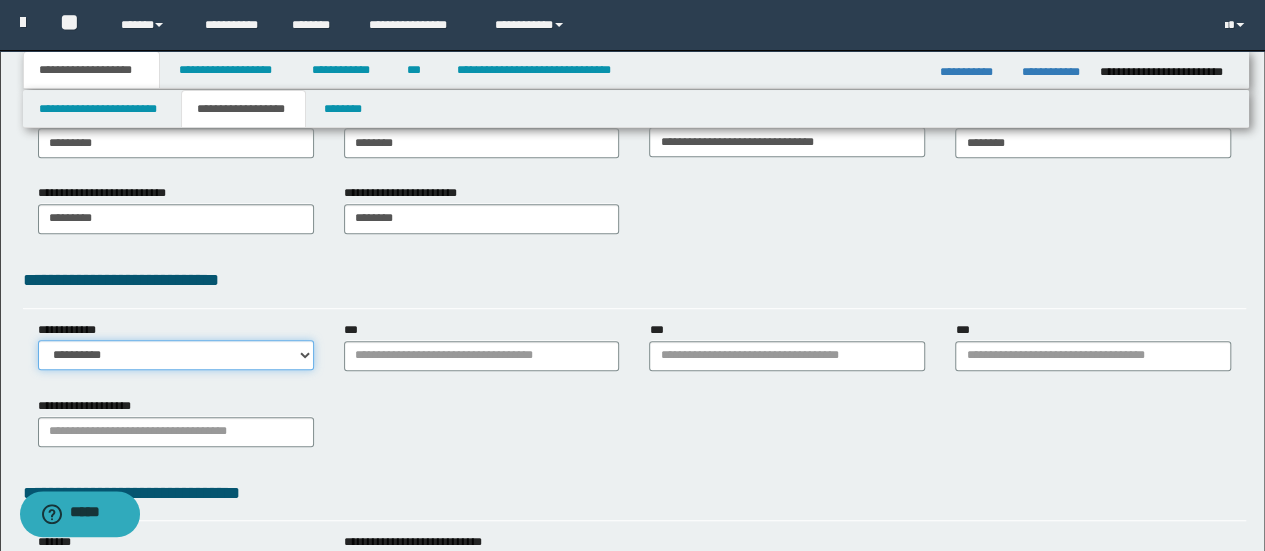 select on "**" 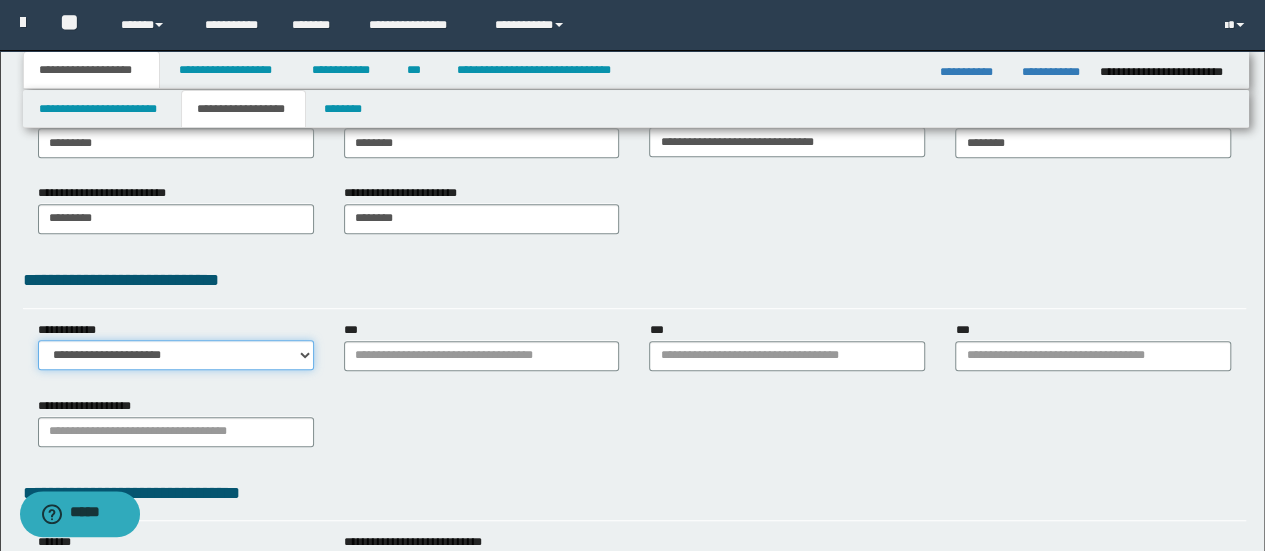 click on "**********" at bounding box center (176, 355) 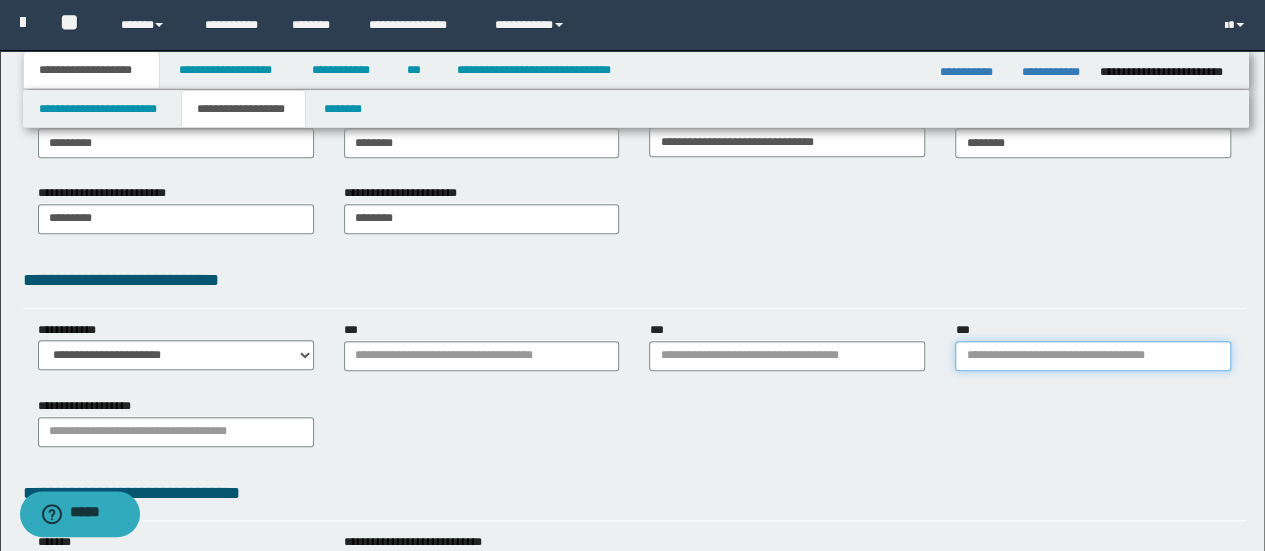 click on "***" at bounding box center [1093, 356] 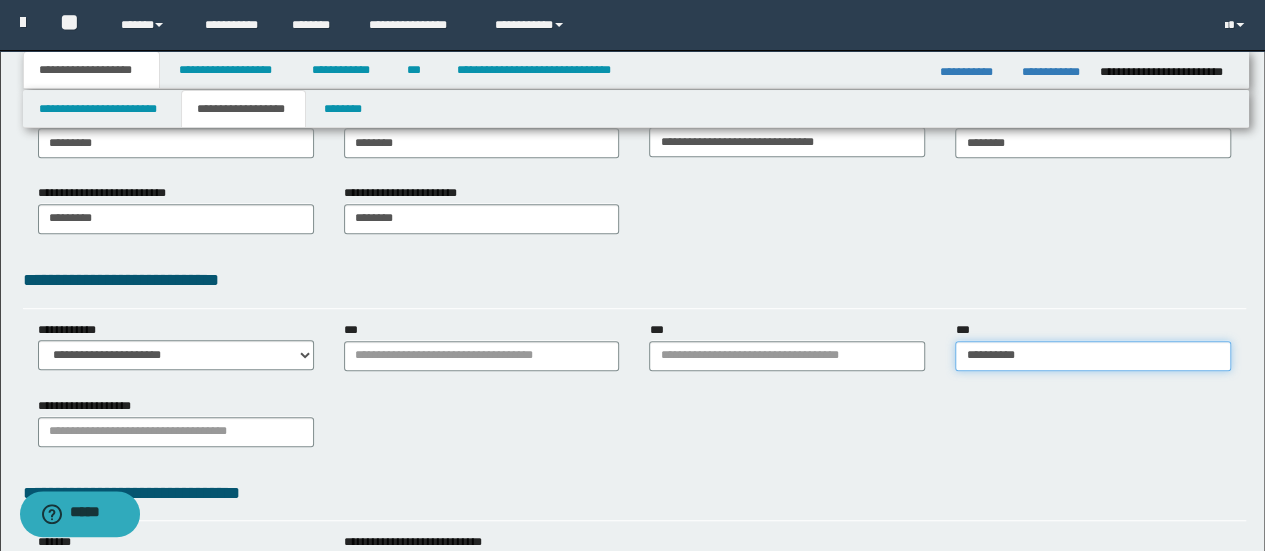 type on "**********" 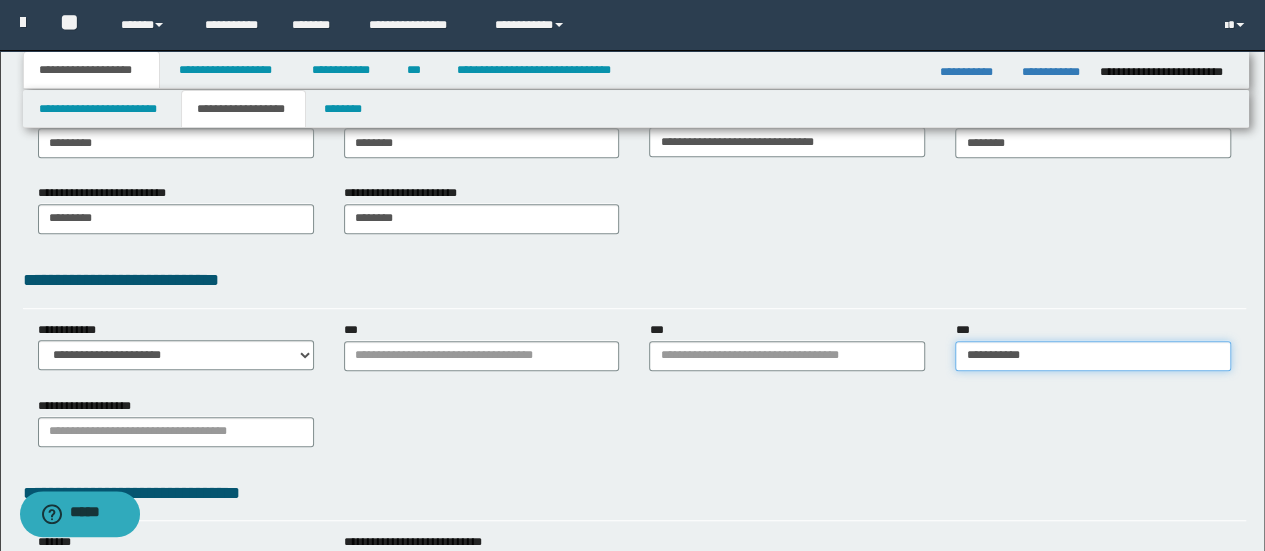 type on "**********" 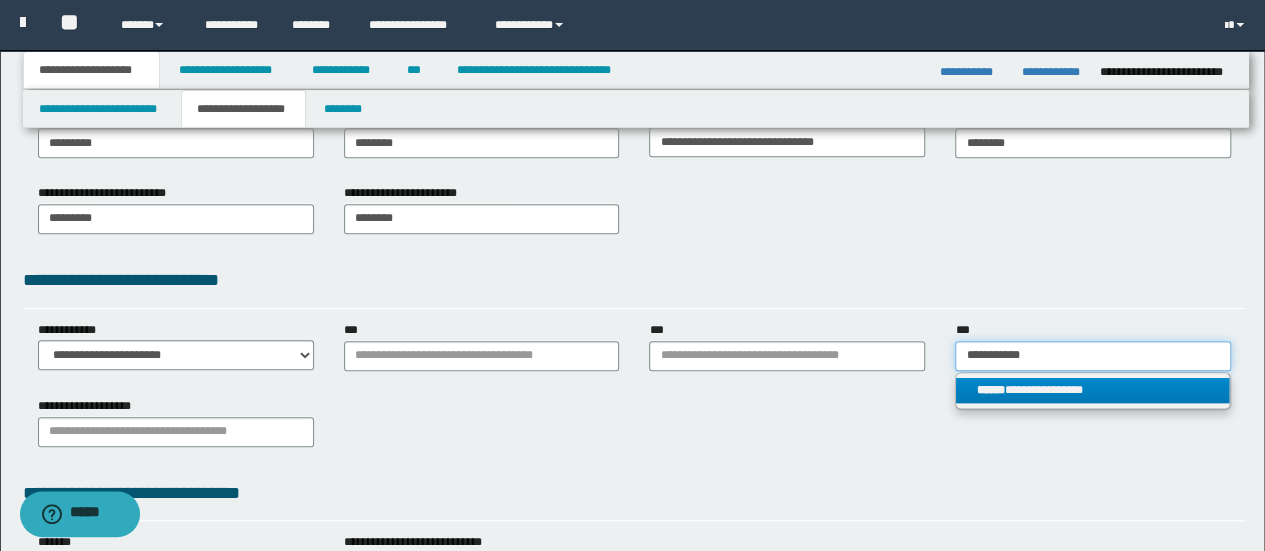 type on "**********" 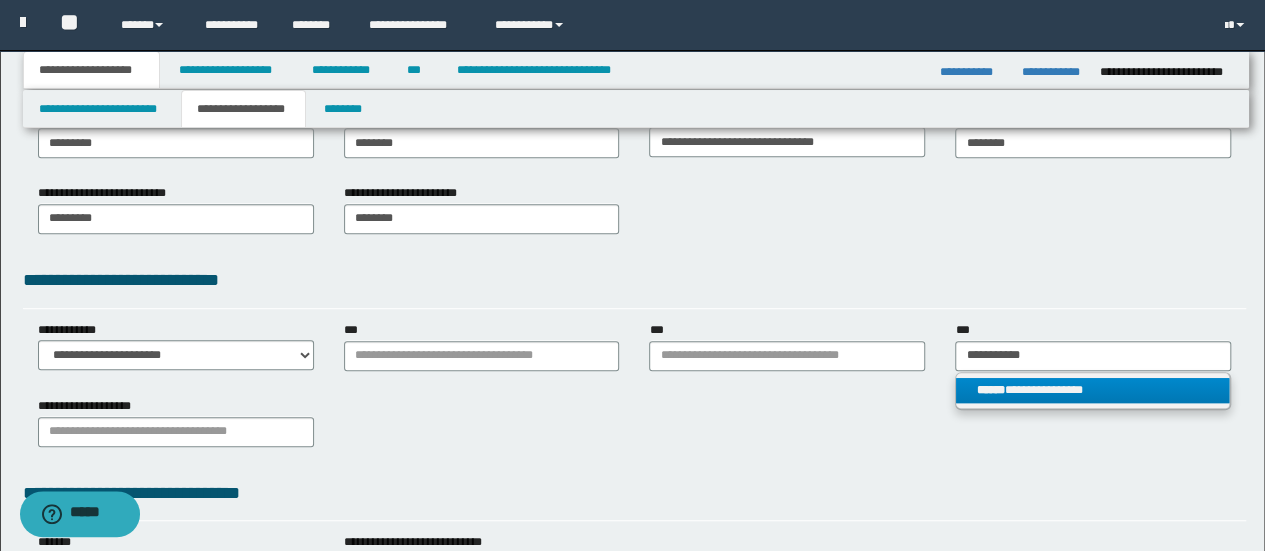 type 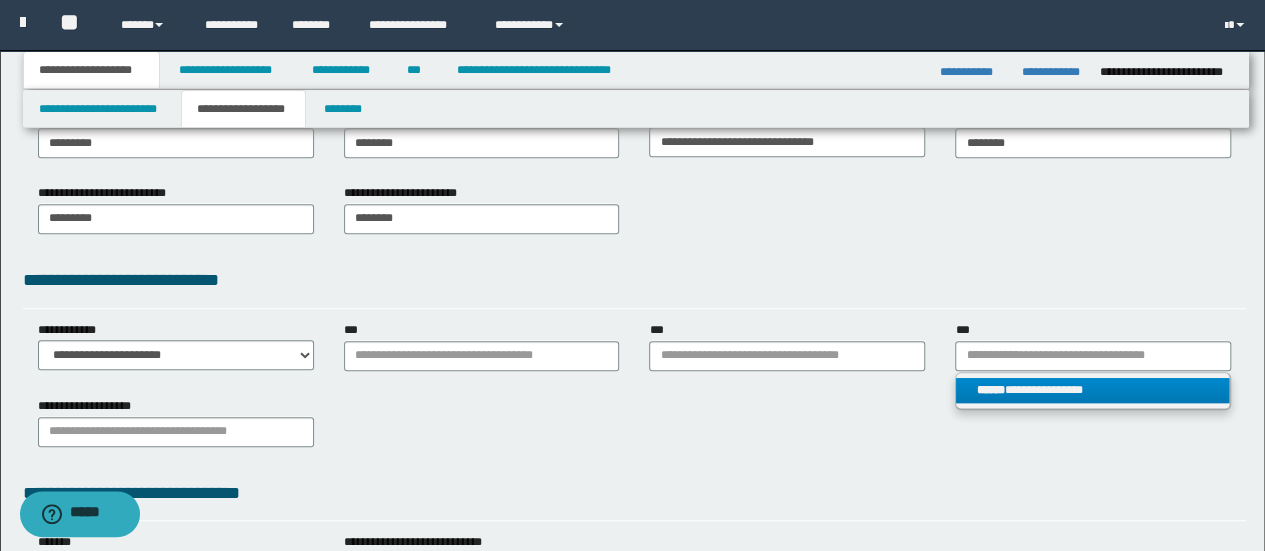 click on "**********" at bounding box center [1092, 390] 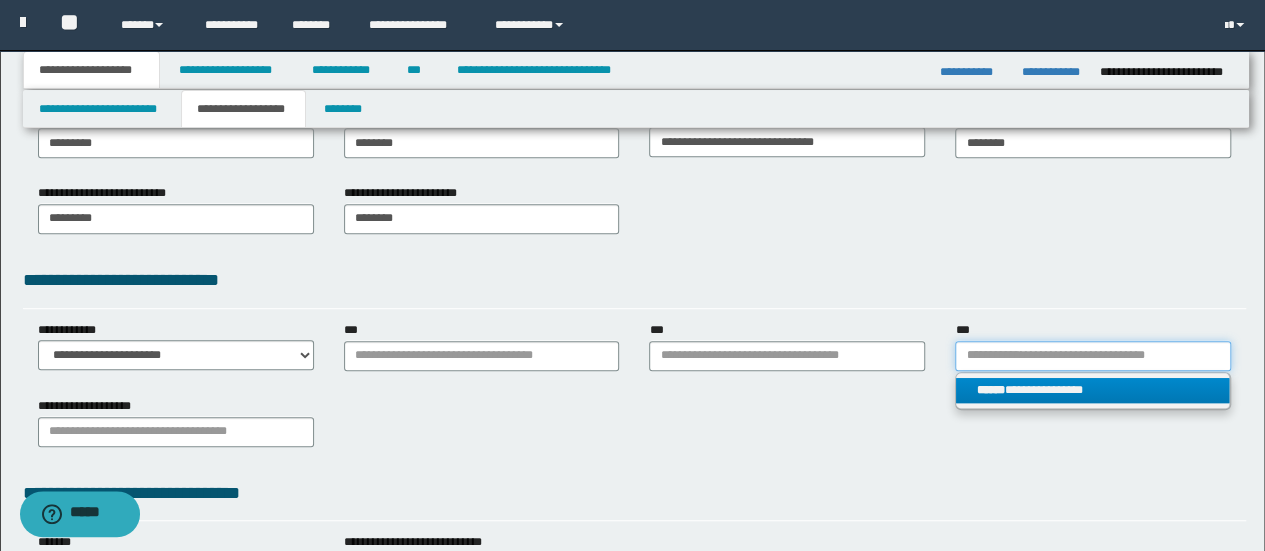 type 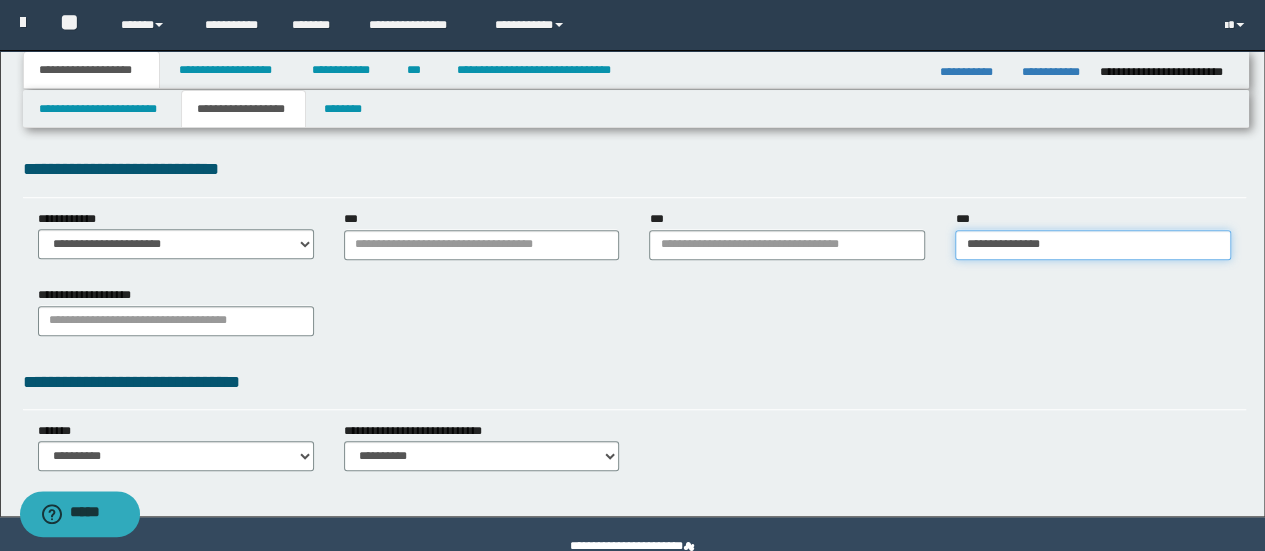 scroll, scrollTop: 554, scrollLeft: 0, axis: vertical 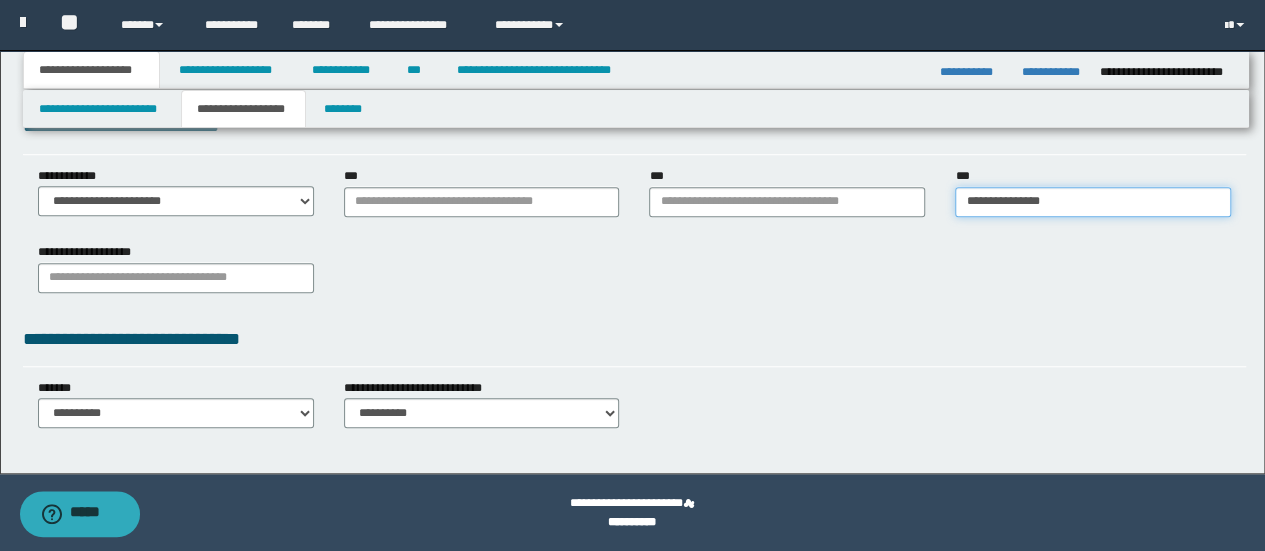 type on "**********" 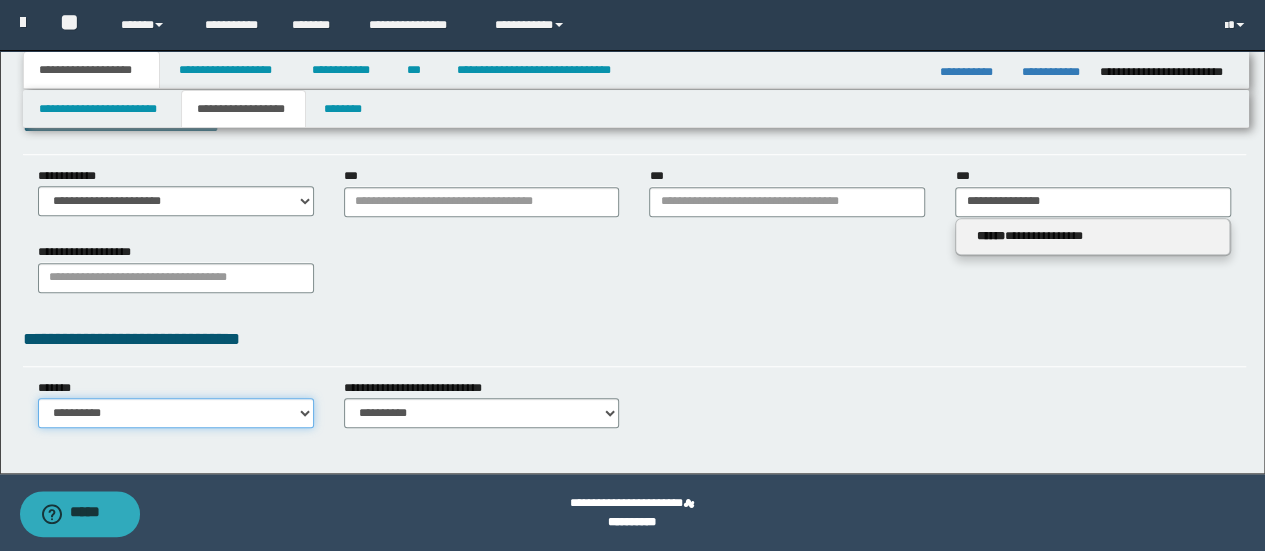 type 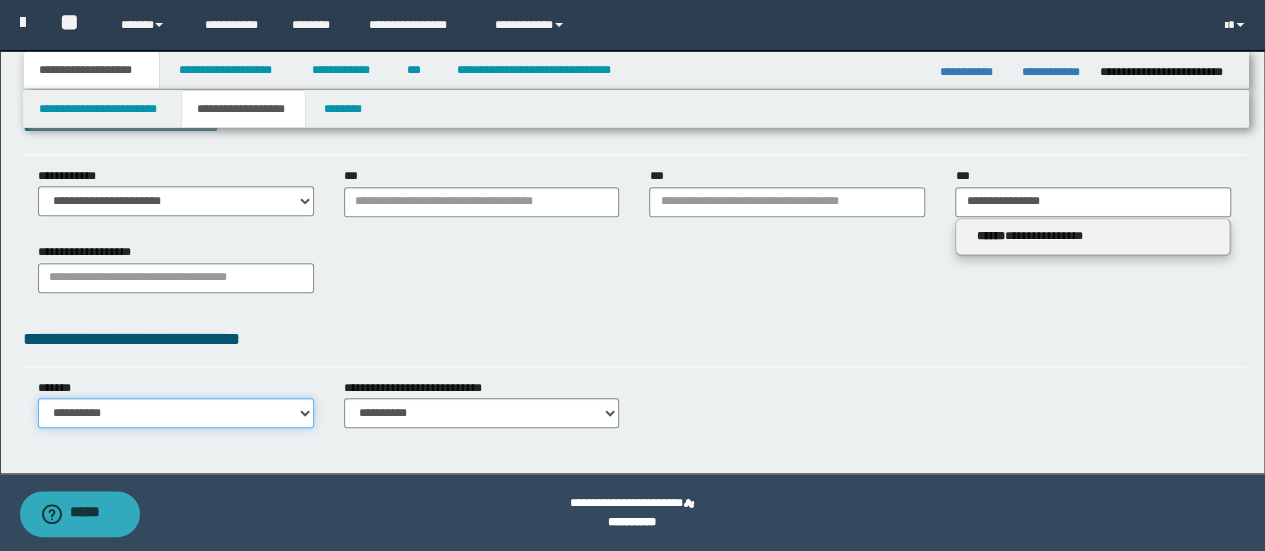 click on "**********" at bounding box center [176, 413] 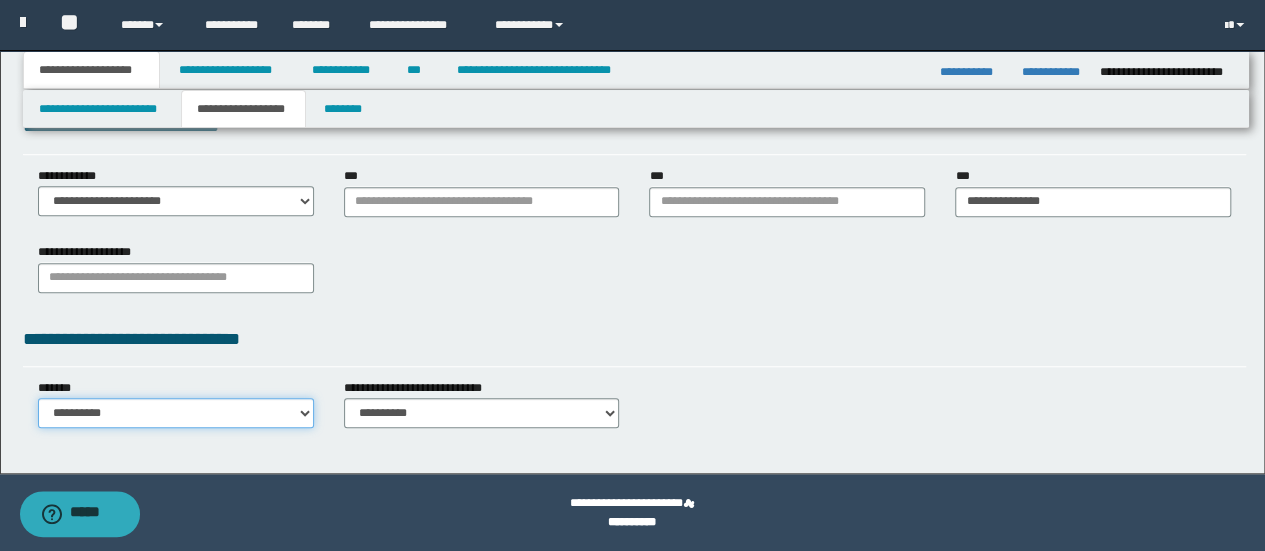 select on "*" 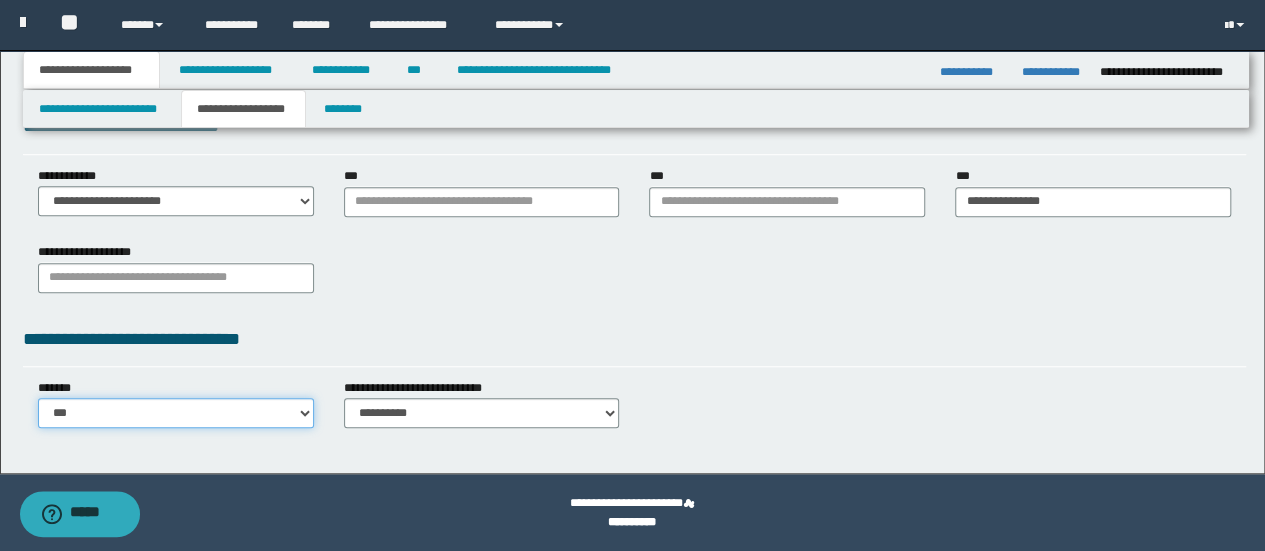 click on "**********" at bounding box center (176, 413) 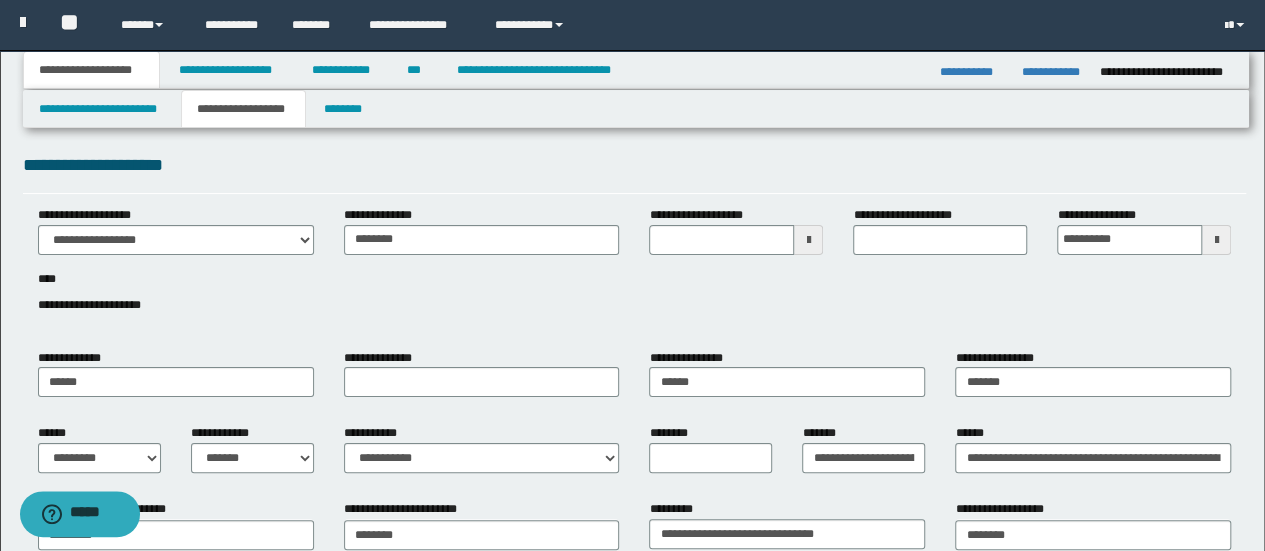 scroll, scrollTop: 0, scrollLeft: 0, axis: both 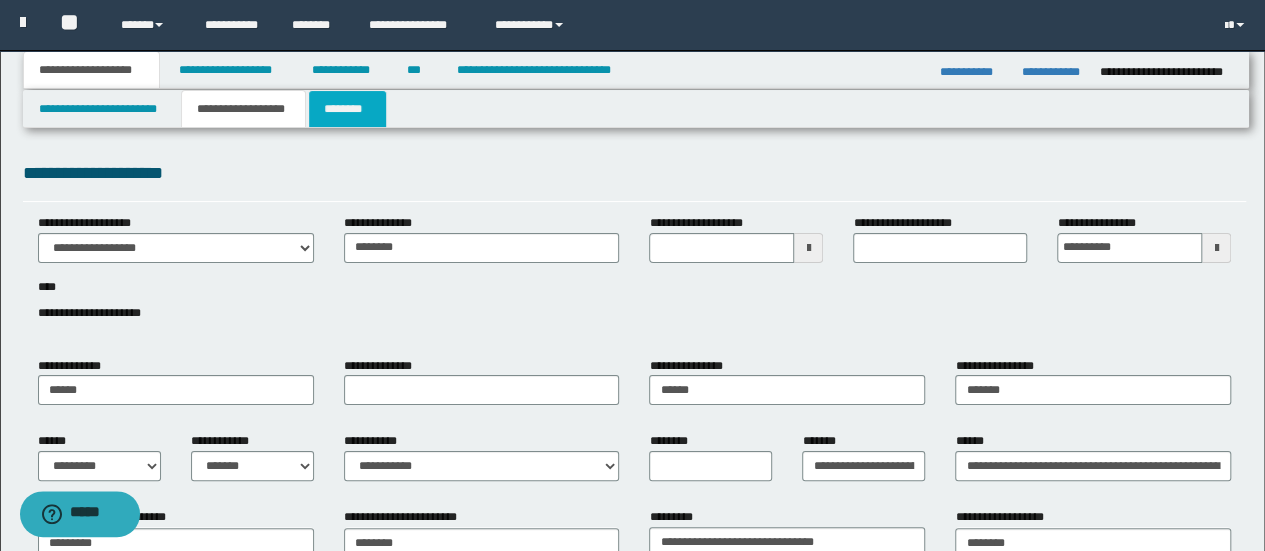 click on "********" at bounding box center [347, 109] 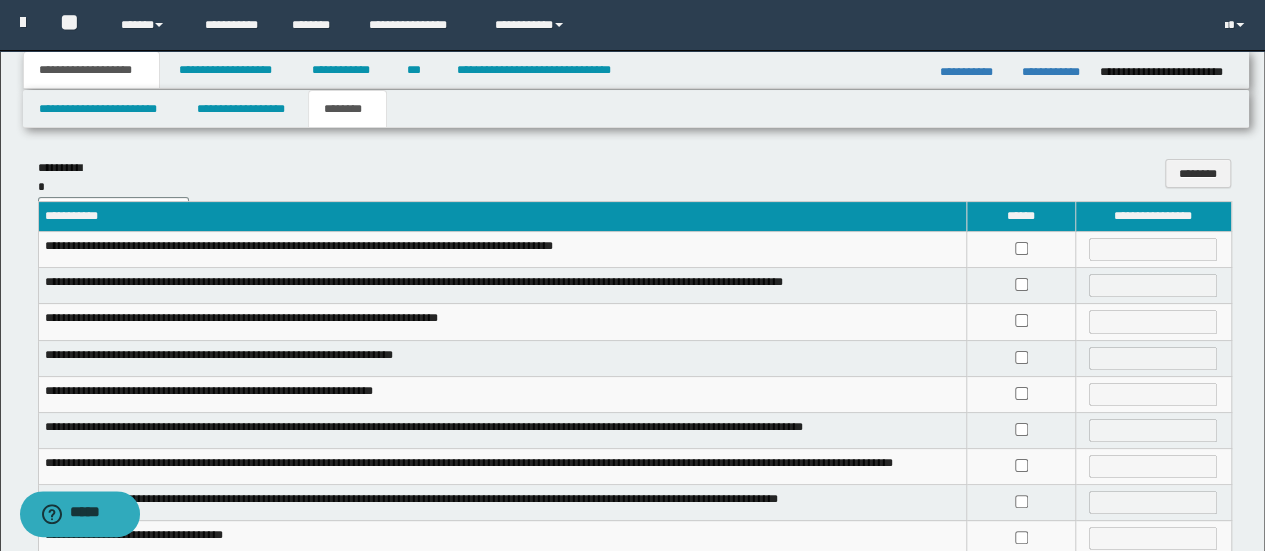 scroll, scrollTop: 100, scrollLeft: 0, axis: vertical 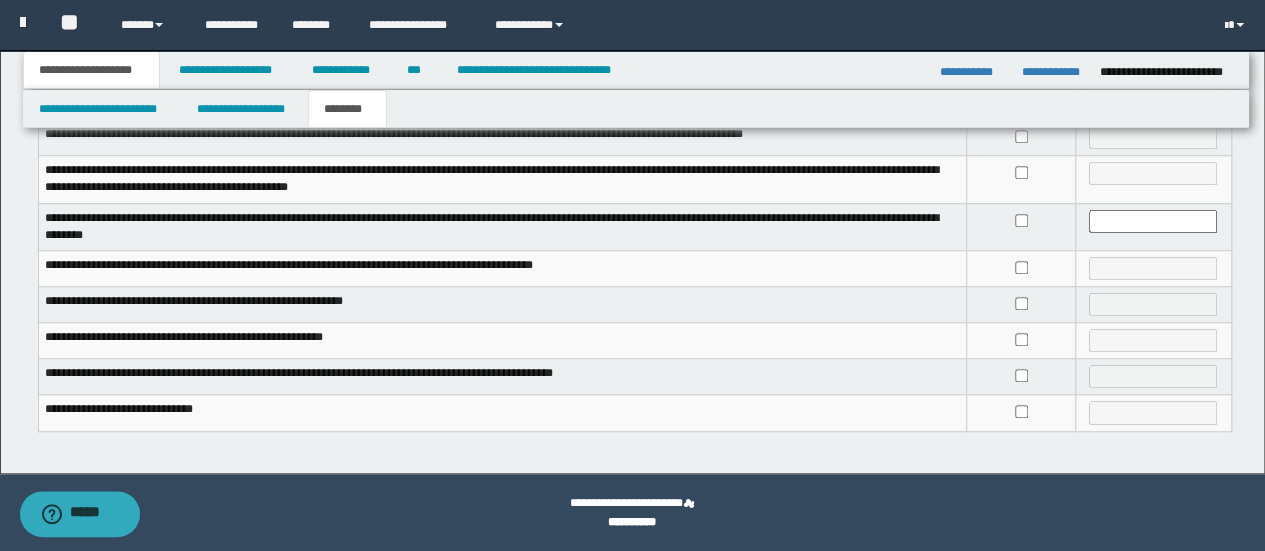 click on "**********" at bounding box center (502, 377) 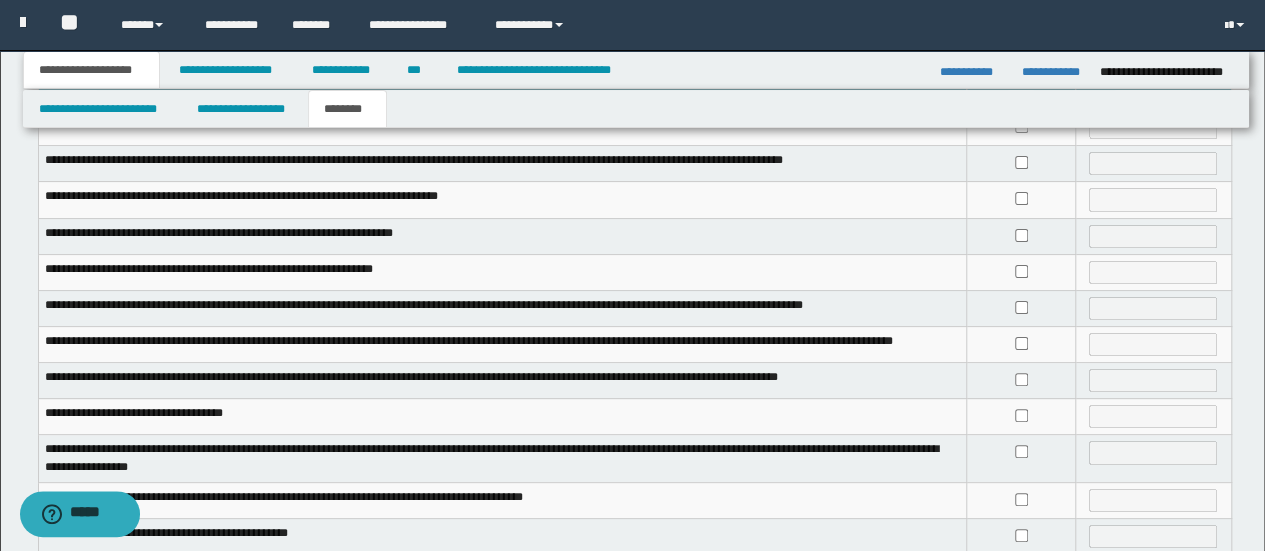 scroll, scrollTop: 0, scrollLeft: 0, axis: both 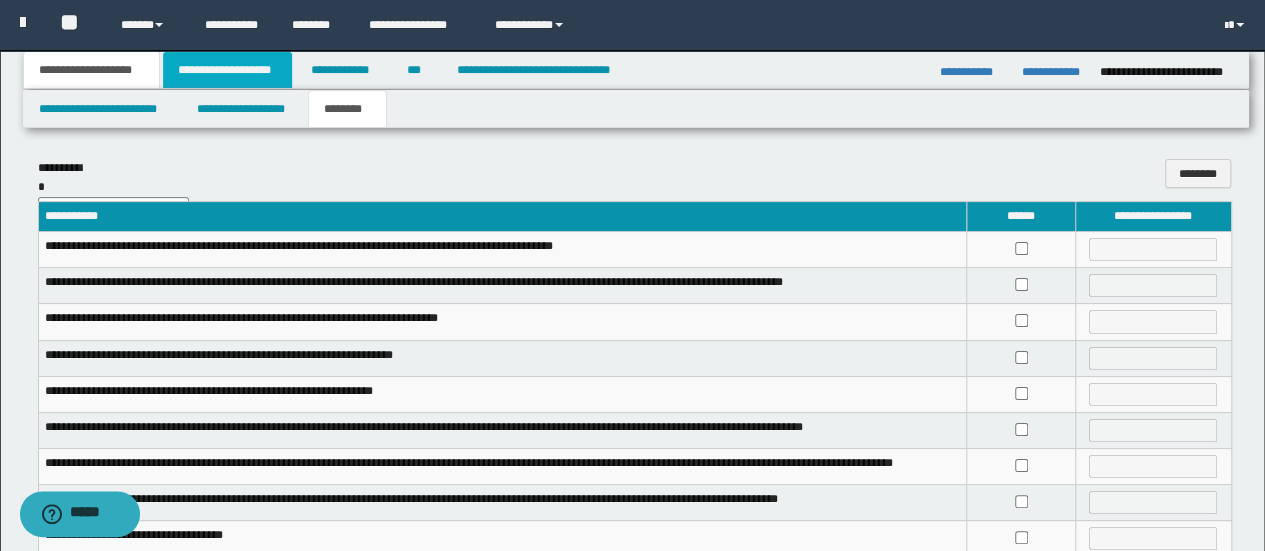 click on "**********" at bounding box center [227, 70] 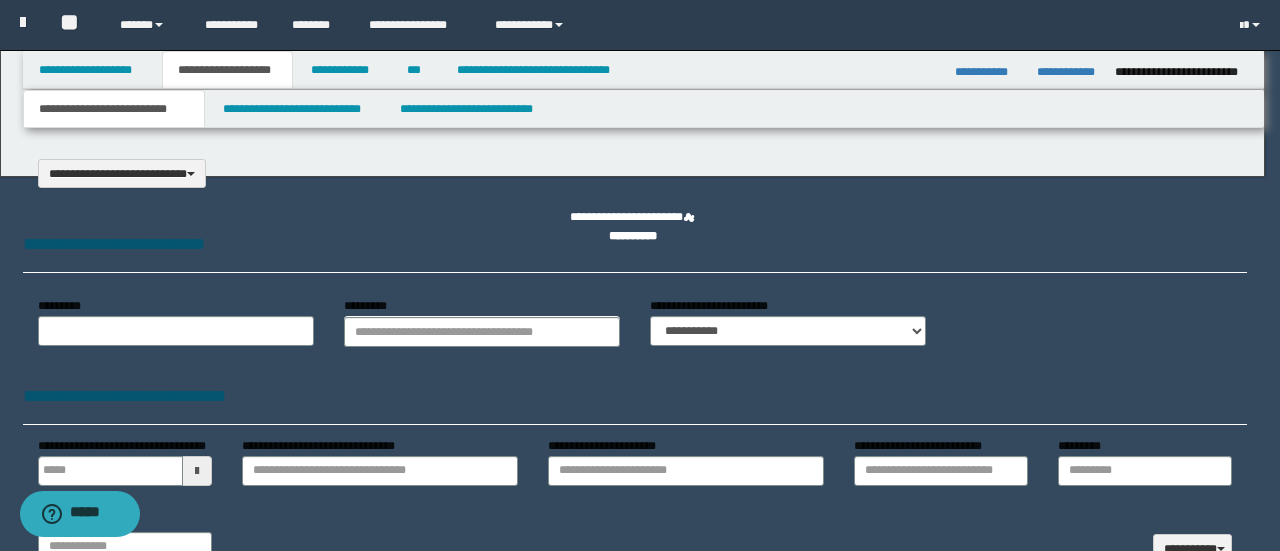 select on "*" 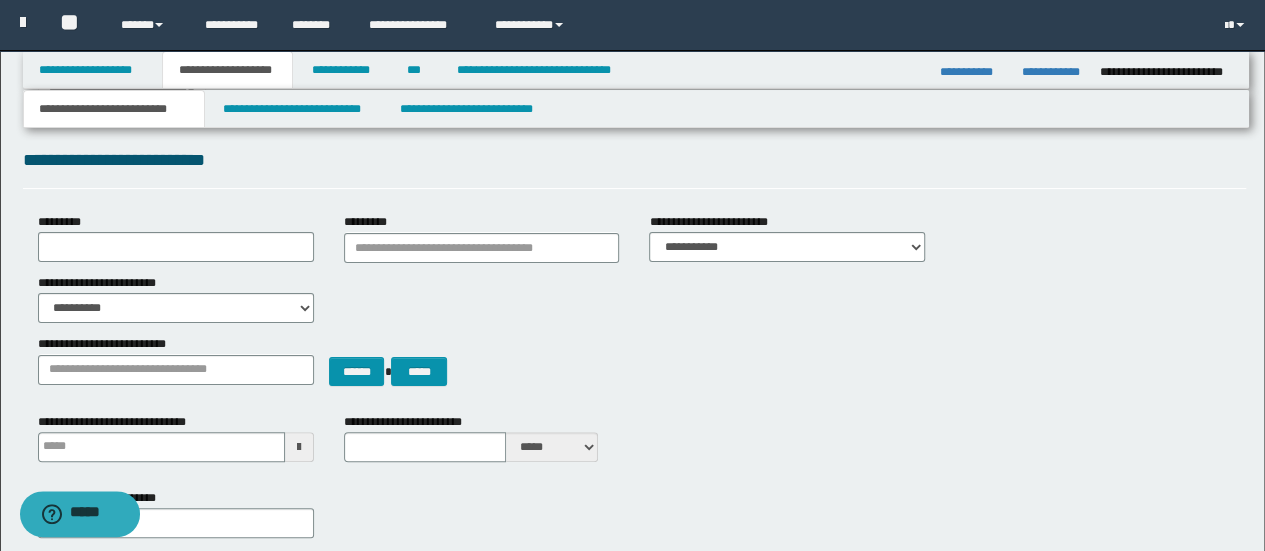 scroll, scrollTop: 200, scrollLeft: 0, axis: vertical 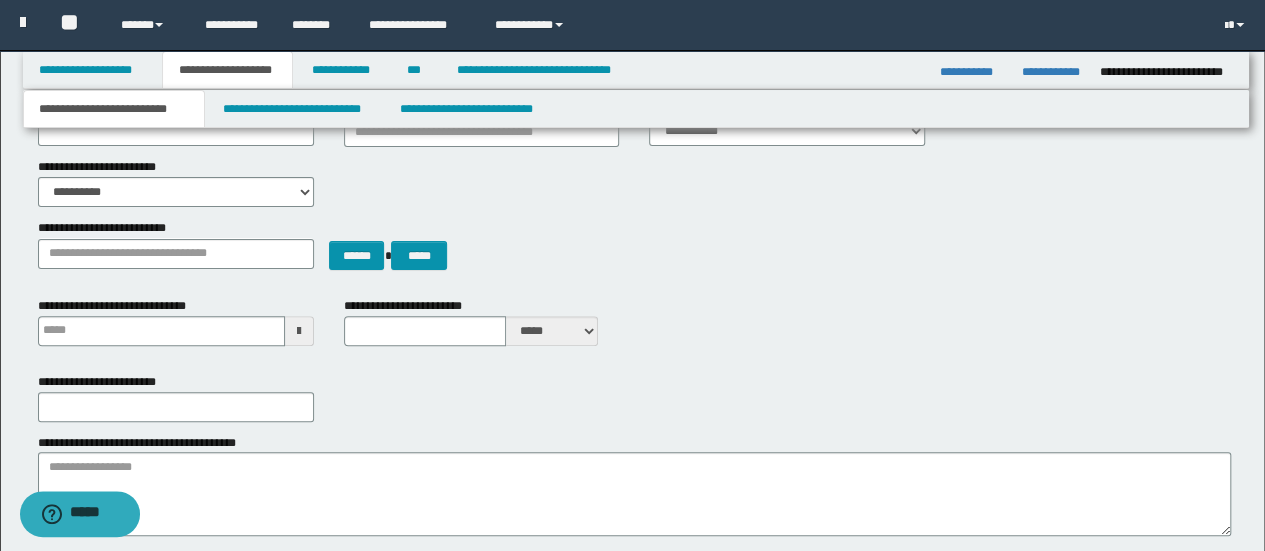 click on "**********" at bounding box center (635, 252) 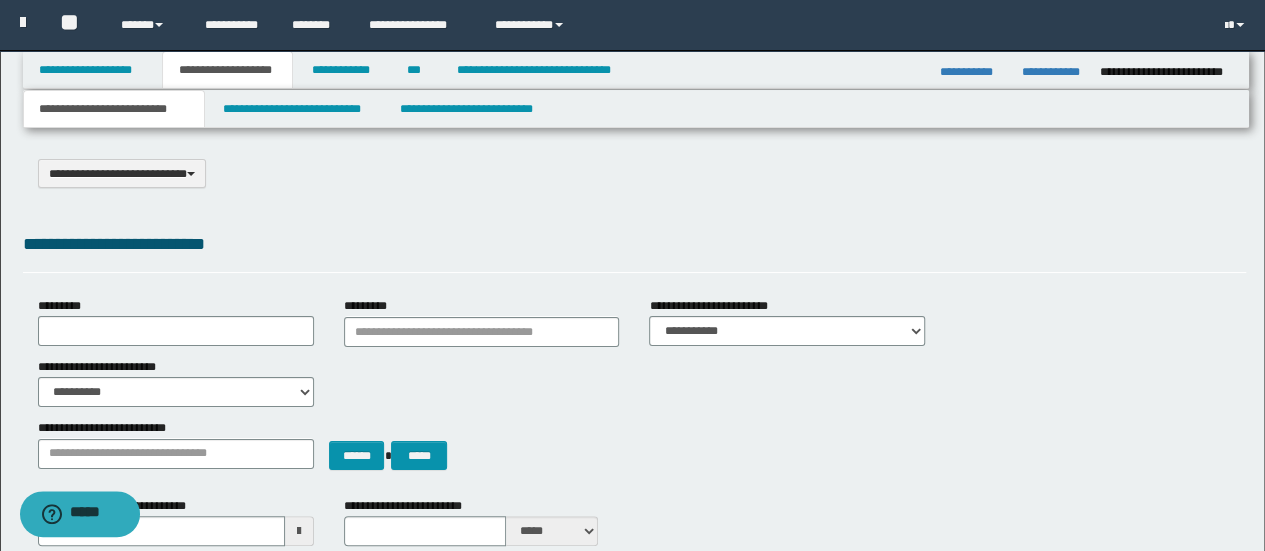 scroll, scrollTop: 100, scrollLeft: 0, axis: vertical 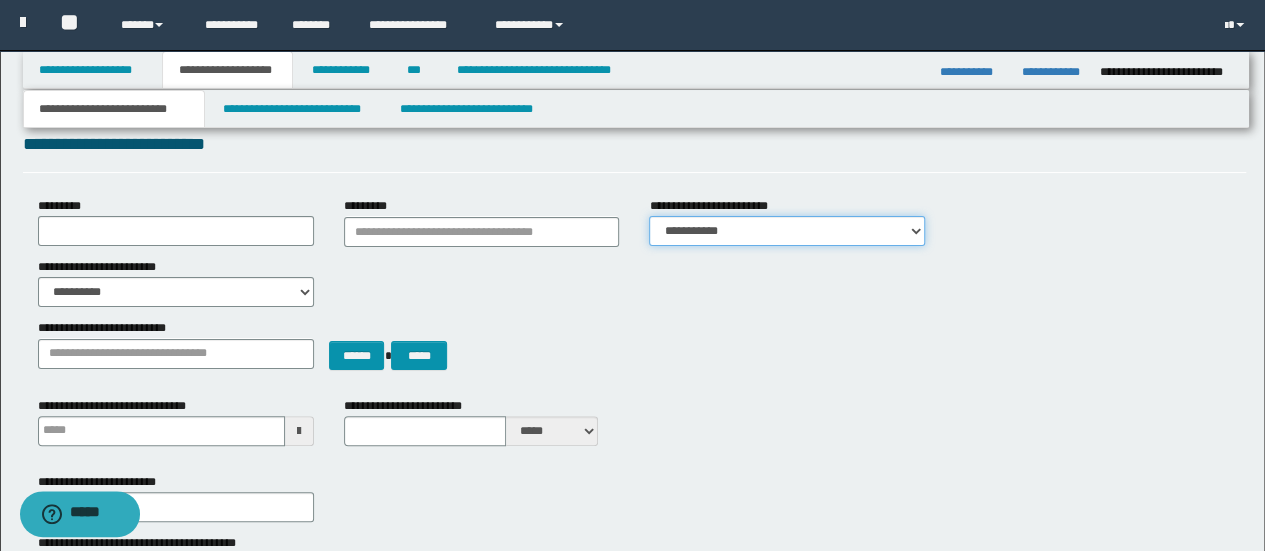 click on "**********" at bounding box center (787, 231) 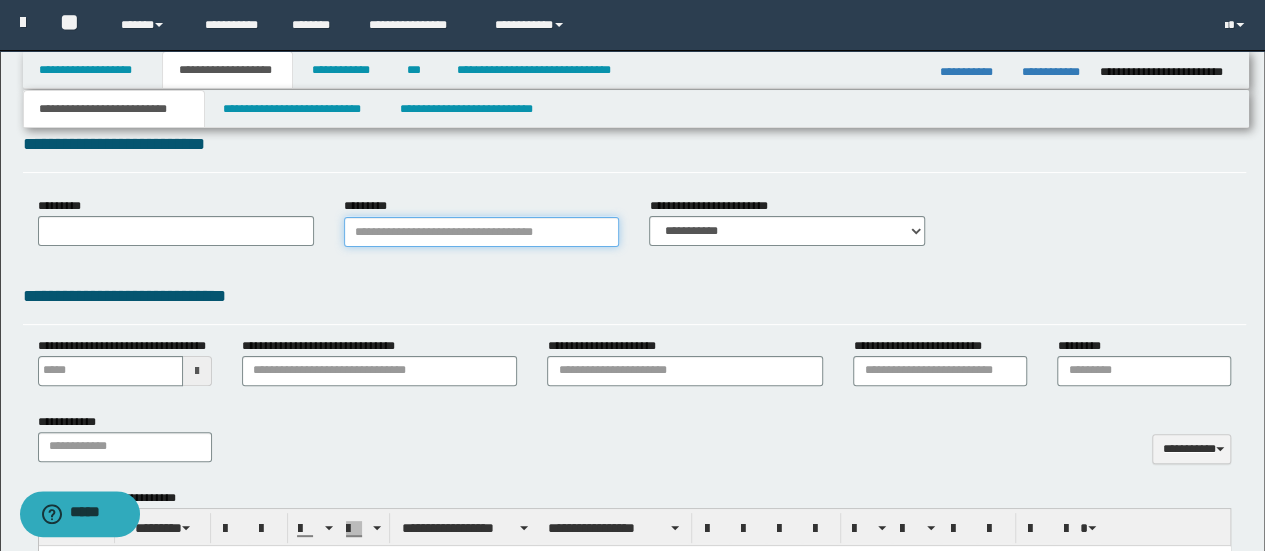 click on "*********" at bounding box center [482, 232] 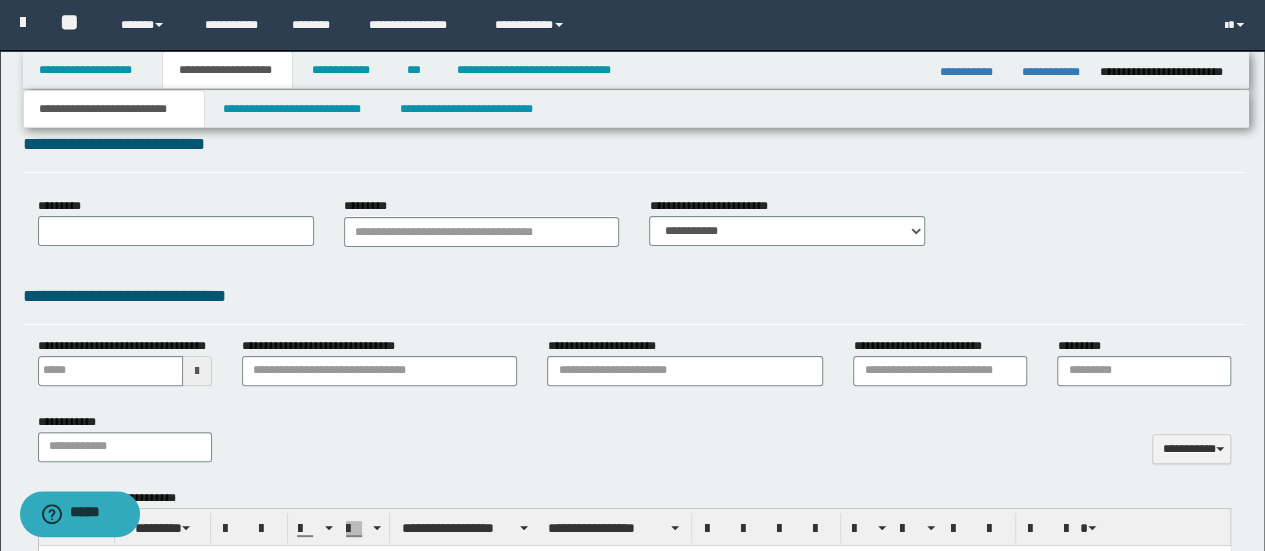 drag, startPoint x: 1178, startPoint y: 43, endPoint x: 1148, endPoint y: 42, distance: 30.016663 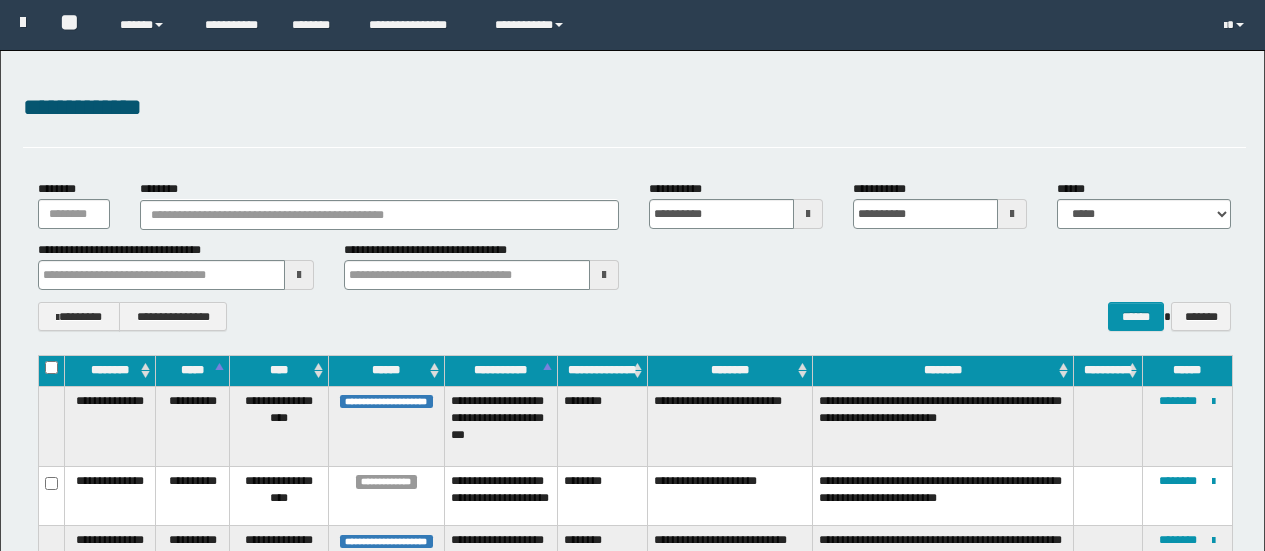 scroll, scrollTop: 300, scrollLeft: 0, axis: vertical 